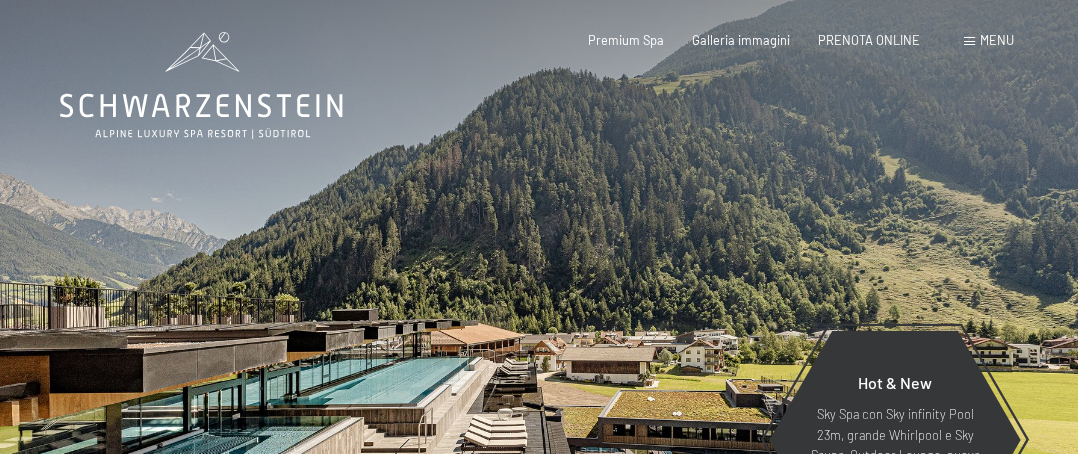 scroll, scrollTop: 0, scrollLeft: 0, axis: both 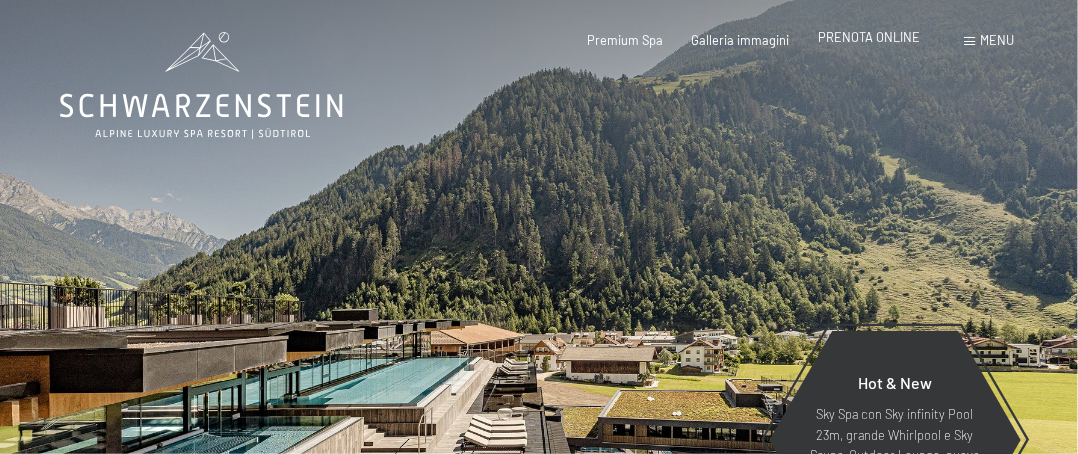 click on "PRENOTA ONLINE" at bounding box center (869, 37) 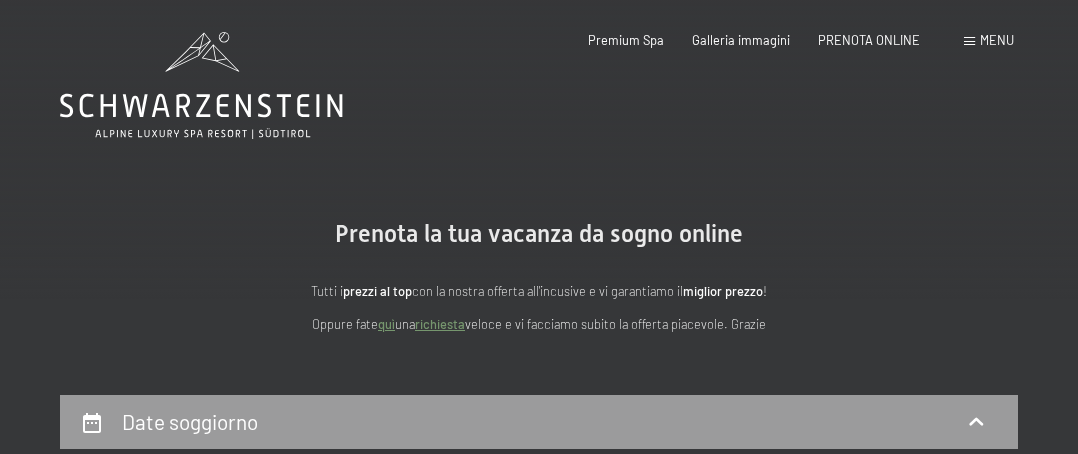 scroll, scrollTop: 0, scrollLeft: 0, axis: both 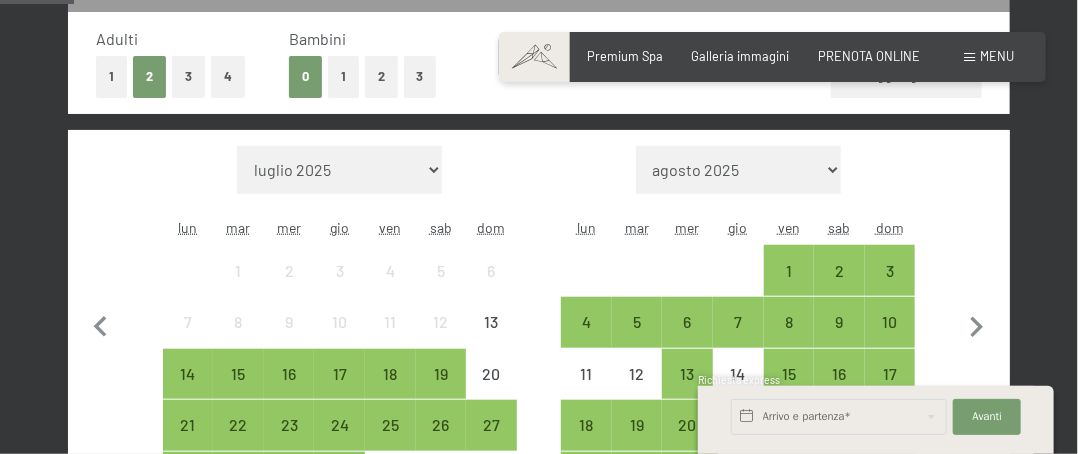 click on "agosto 2025 settembre 2025 ottobre 2025 novembre 2025 dicembre 2025 gennaio 2026 febbraio 2026 marzo 2026 aprile 2026 maggio 2026 giugno 2026 luglio 2026 agosto 2026 settembre 2026 ottobre 2026 novembre 2026 dicembre 2026 gennaio 2027 febbraio 2027 marzo 2027 aprile 2027 maggio 2027 giugno 2027 luglio 2027 agosto 2027" at bounding box center [738, 170] 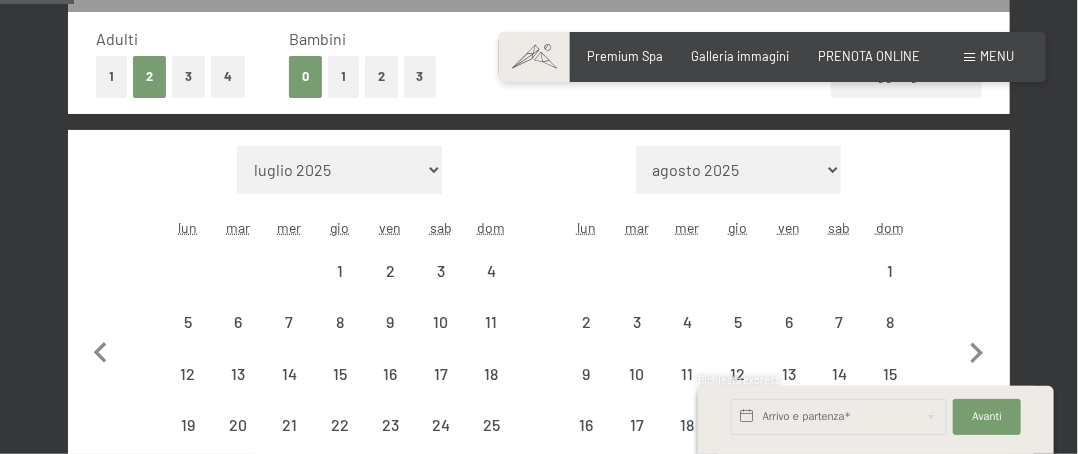 select on "2026-10-01" 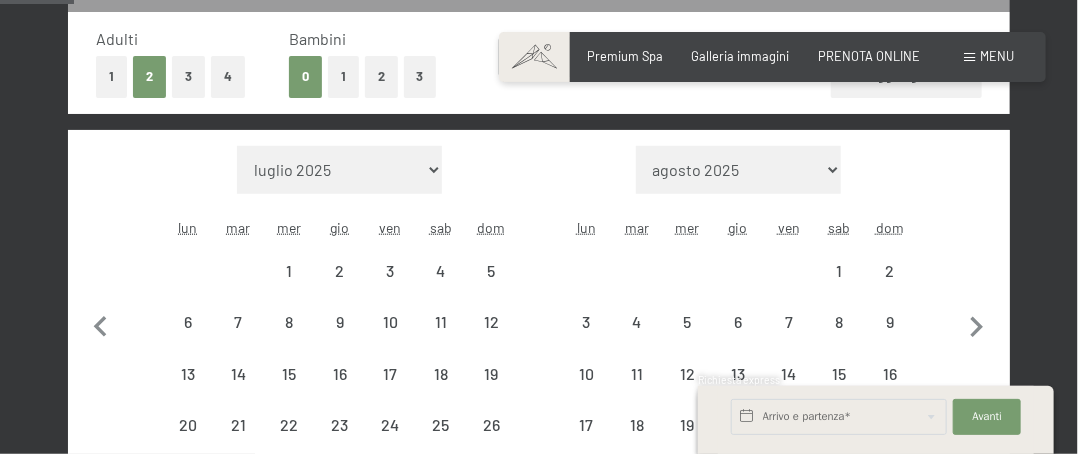 select on "2025-10-01" 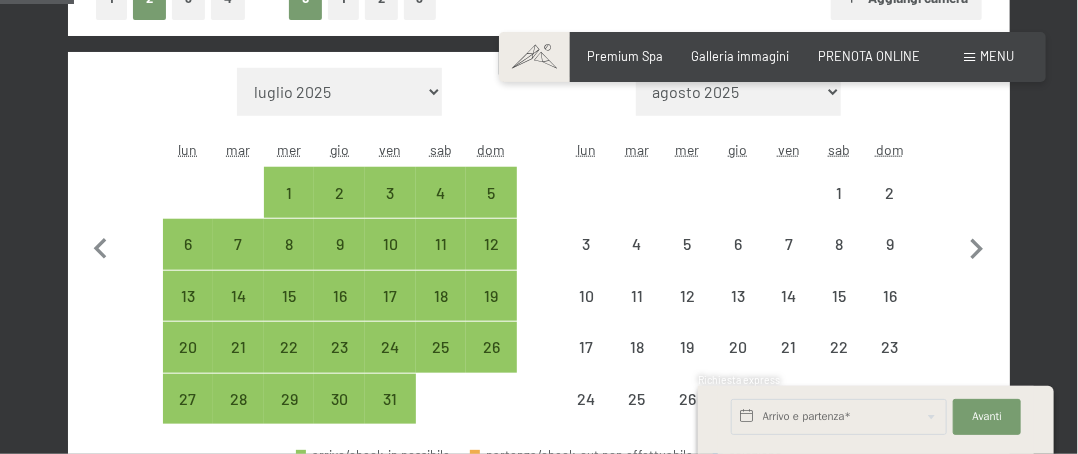 select on "2025-10-01" 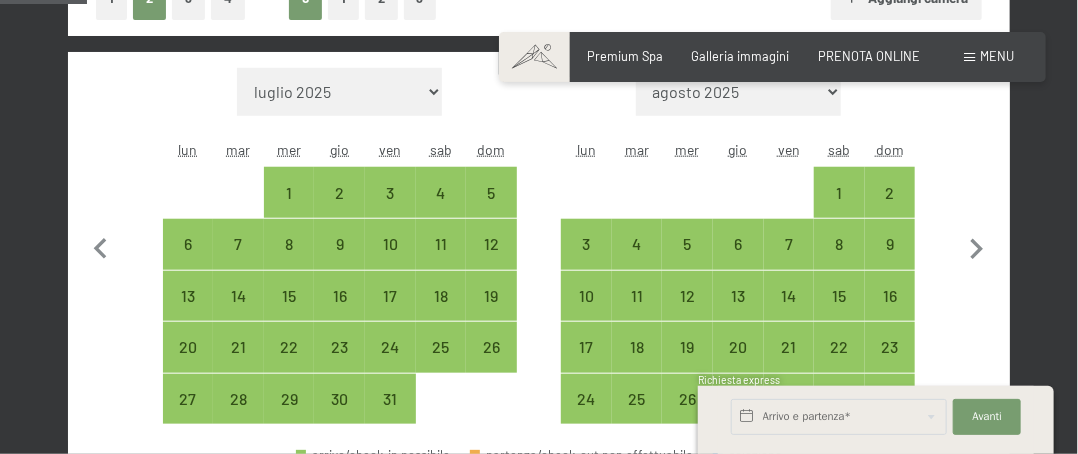 scroll, scrollTop: 600, scrollLeft: 0, axis: vertical 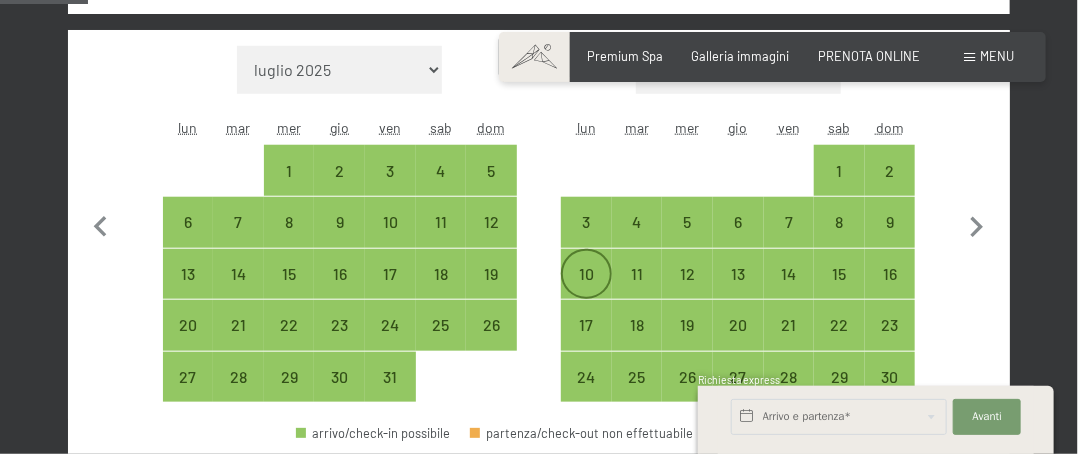 click on "10" at bounding box center (586, 289) 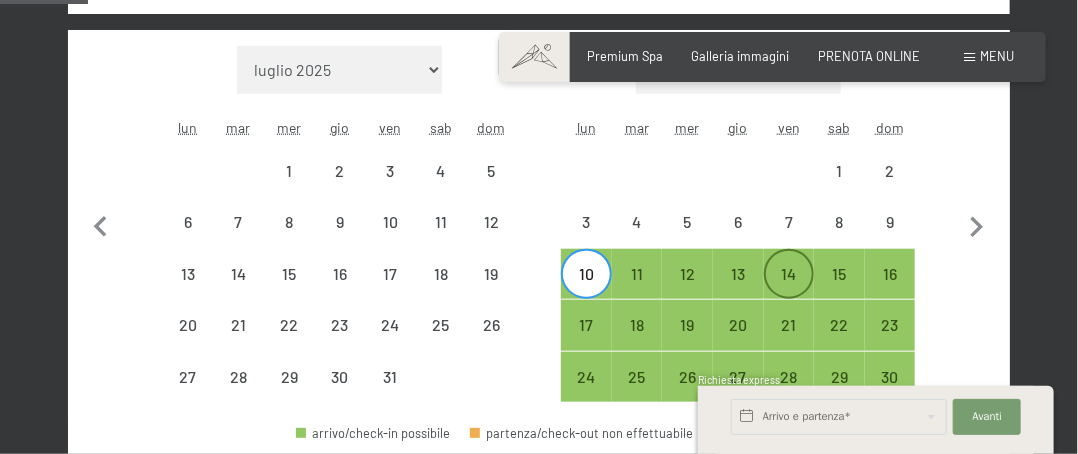 click on "14" at bounding box center (789, 289) 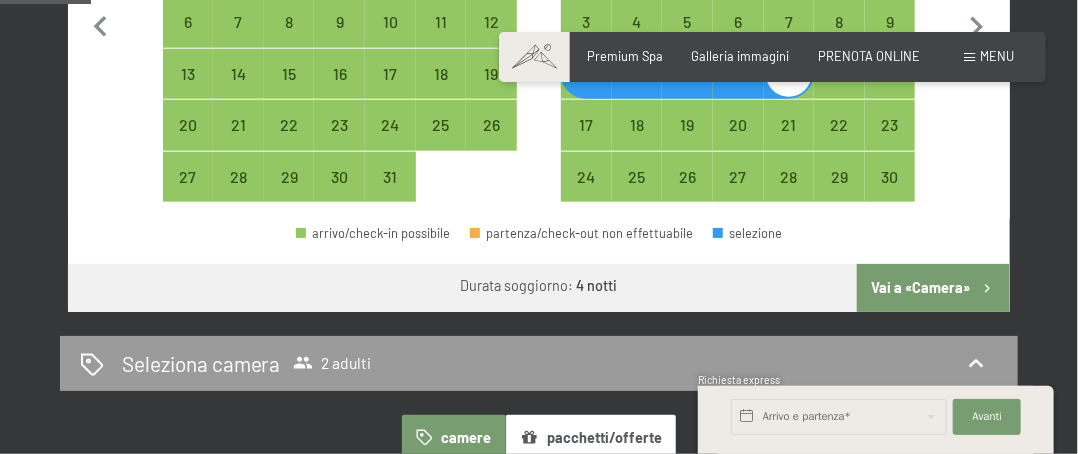 scroll, scrollTop: 900, scrollLeft: 0, axis: vertical 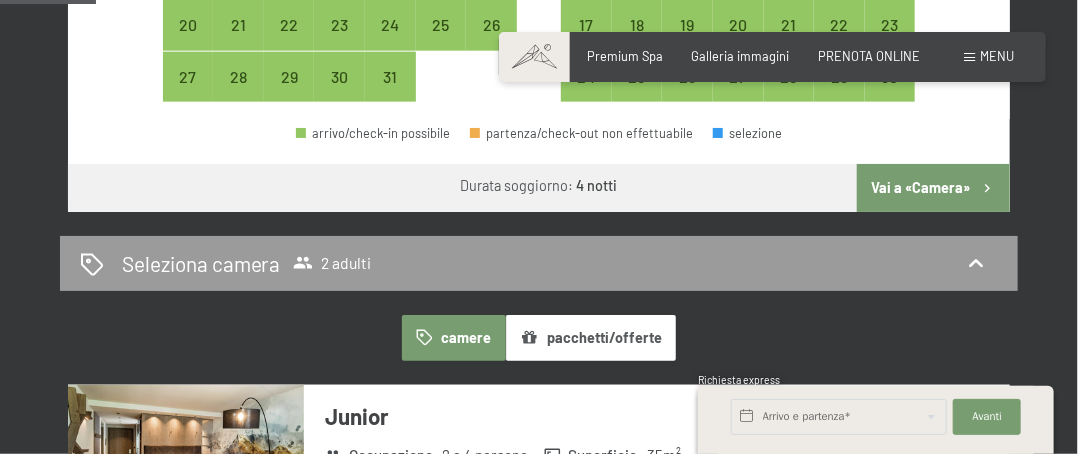 click on "Vai a «Camera»" at bounding box center (933, 188) 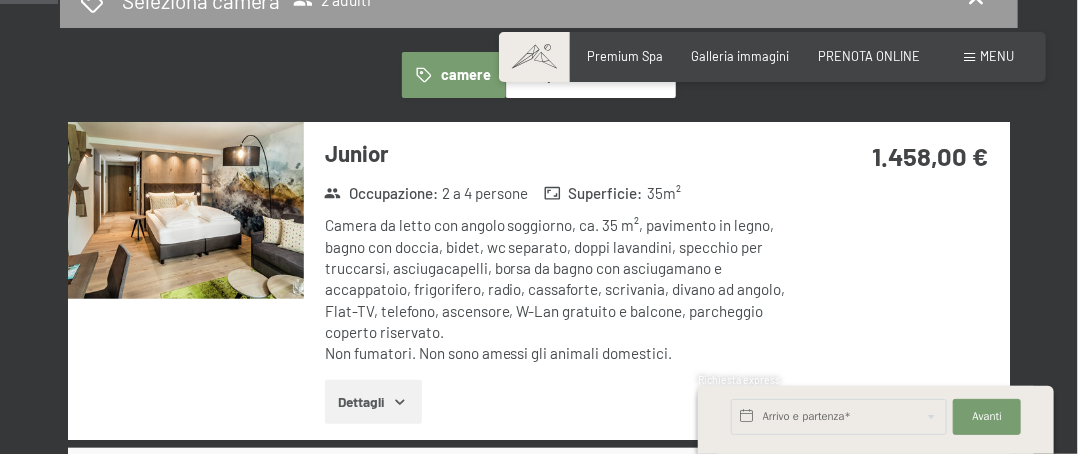 scroll, scrollTop: 600, scrollLeft: 0, axis: vertical 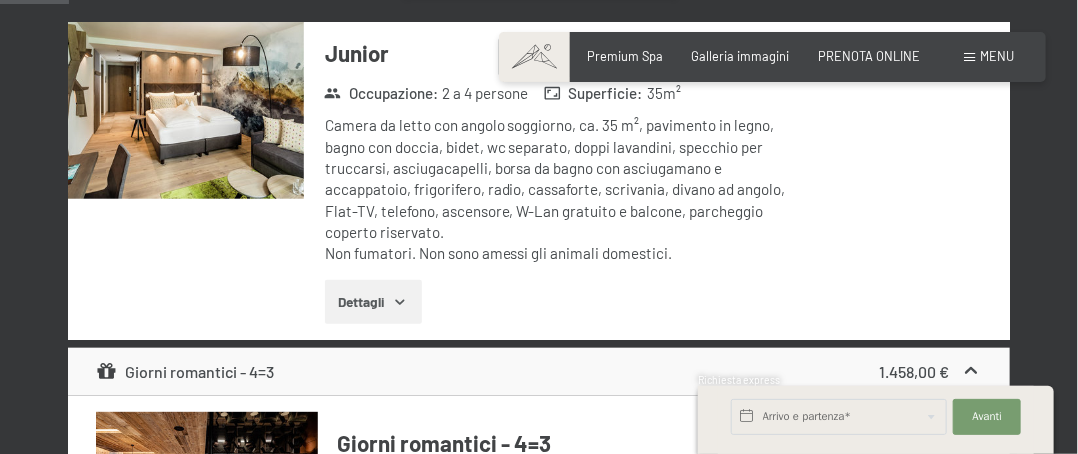 click 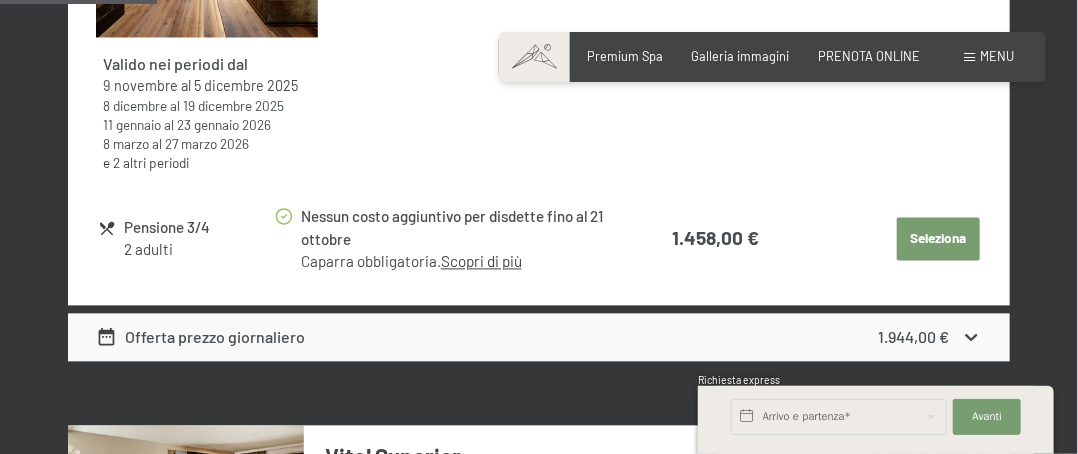 scroll, scrollTop: 1400, scrollLeft: 0, axis: vertical 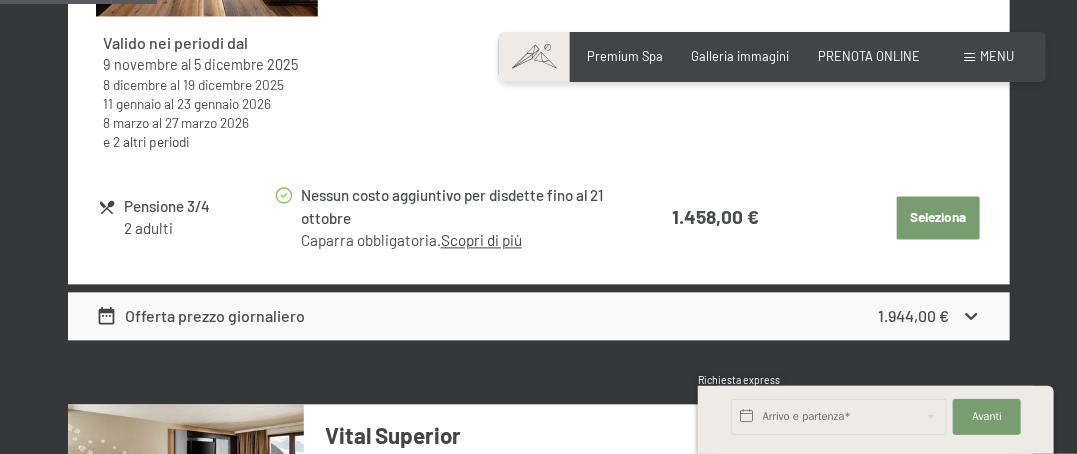 click on "Seleziona" at bounding box center [938, 218] 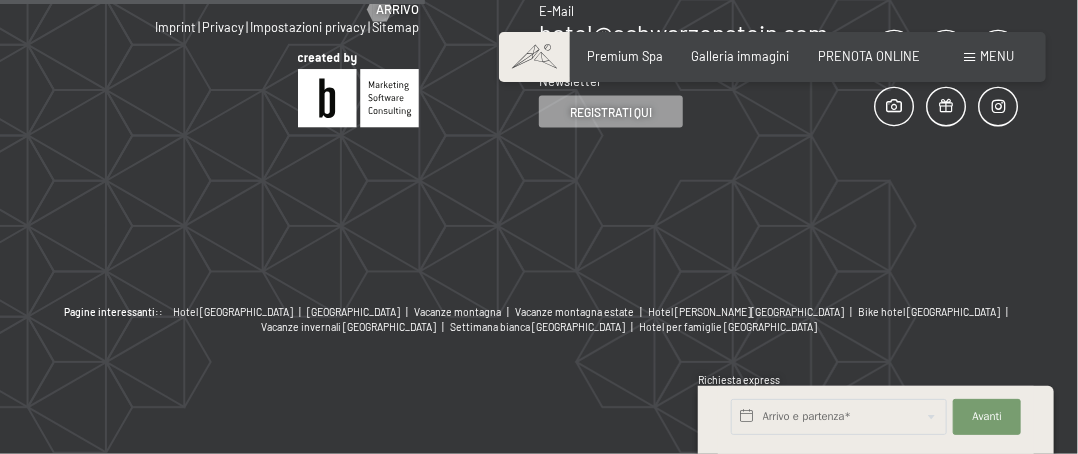 scroll, scrollTop: 394, scrollLeft: 0, axis: vertical 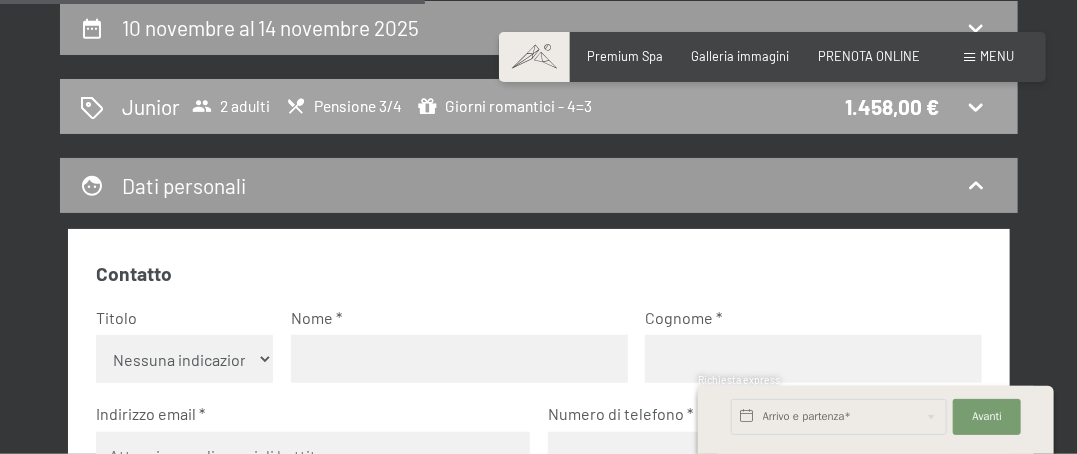 click on "1.458,00 €" at bounding box center (893, 106) 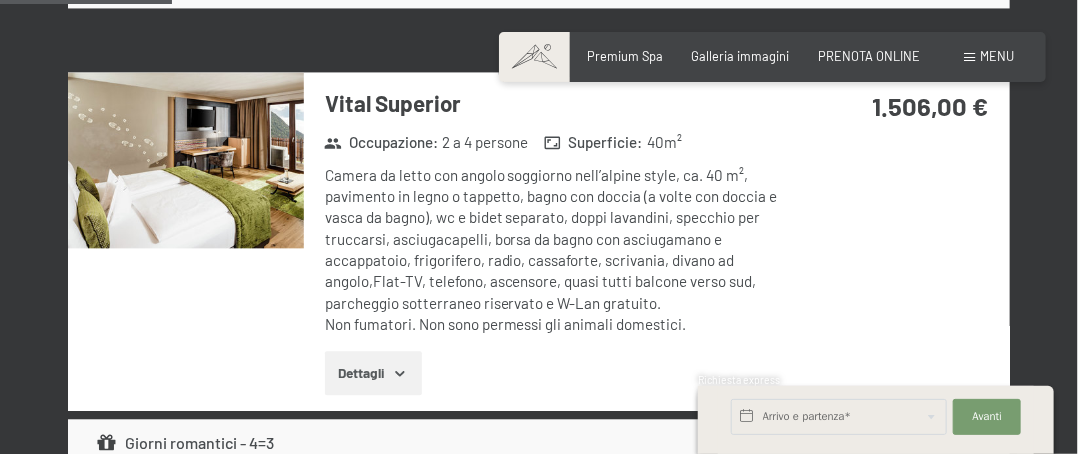 scroll, scrollTop: 1594, scrollLeft: 0, axis: vertical 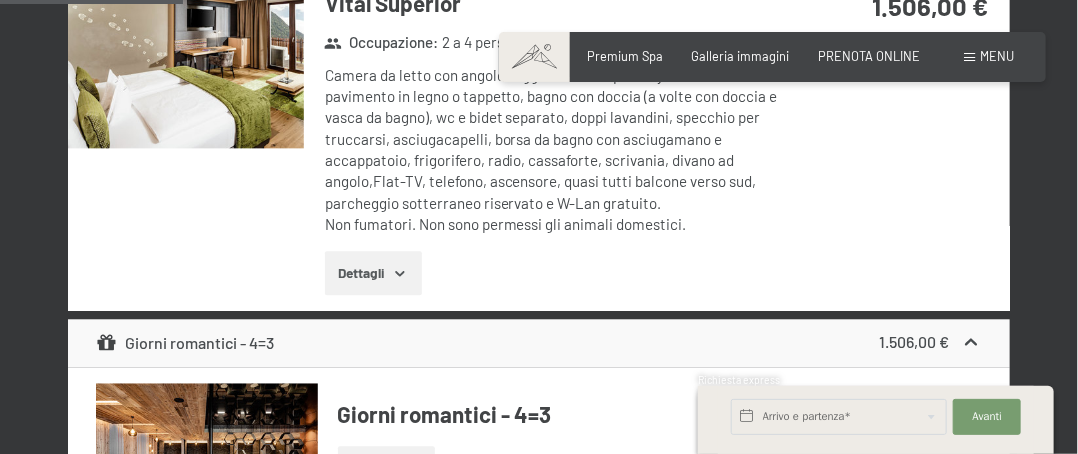 click on "Dettagli" at bounding box center [373, 273] 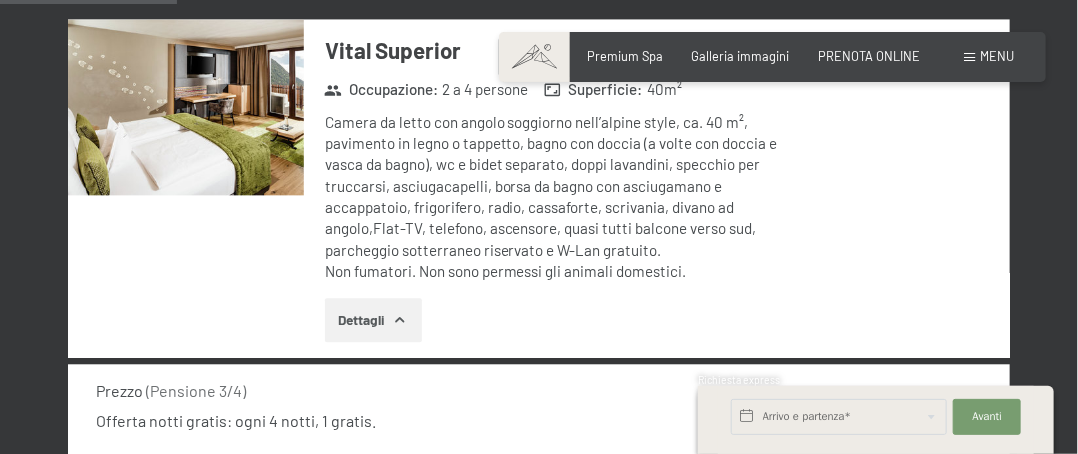 scroll, scrollTop: 1494, scrollLeft: 0, axis: vertical 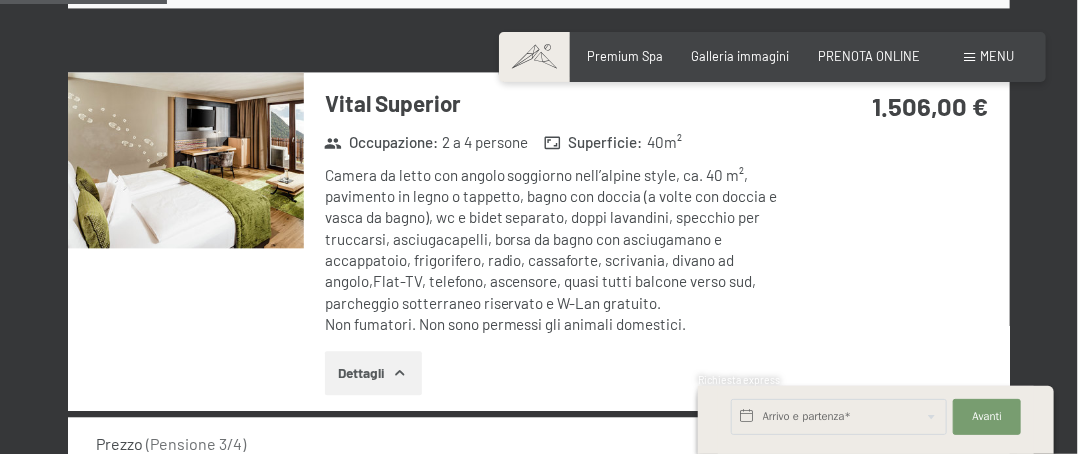 click at bounding box center (186, 160) 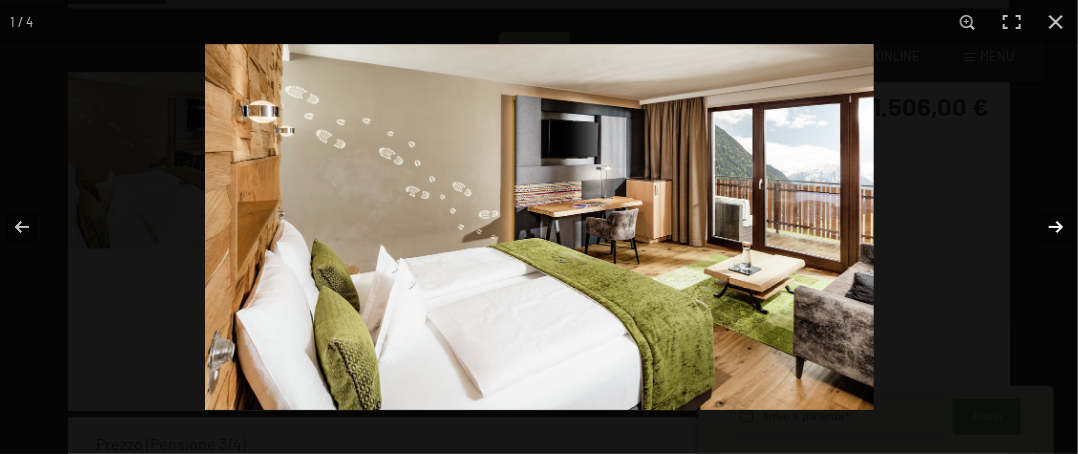 click at bounding box center [1043, 227] 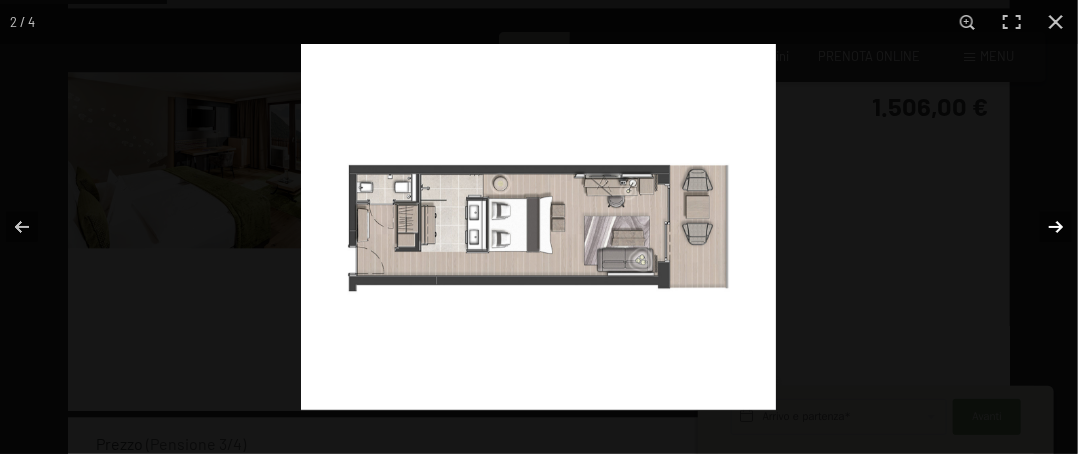 click at bounding box center [1043, 227] 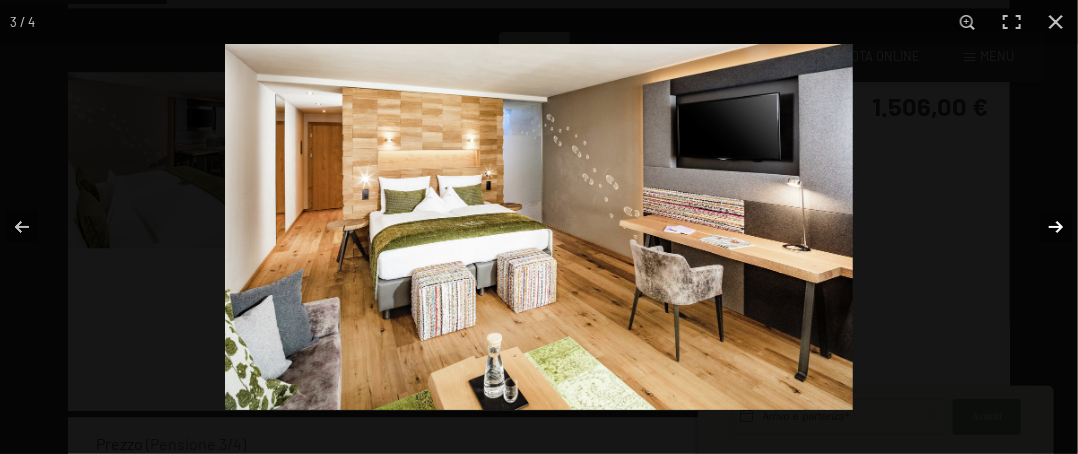 click at bounding box center (1043, 227) 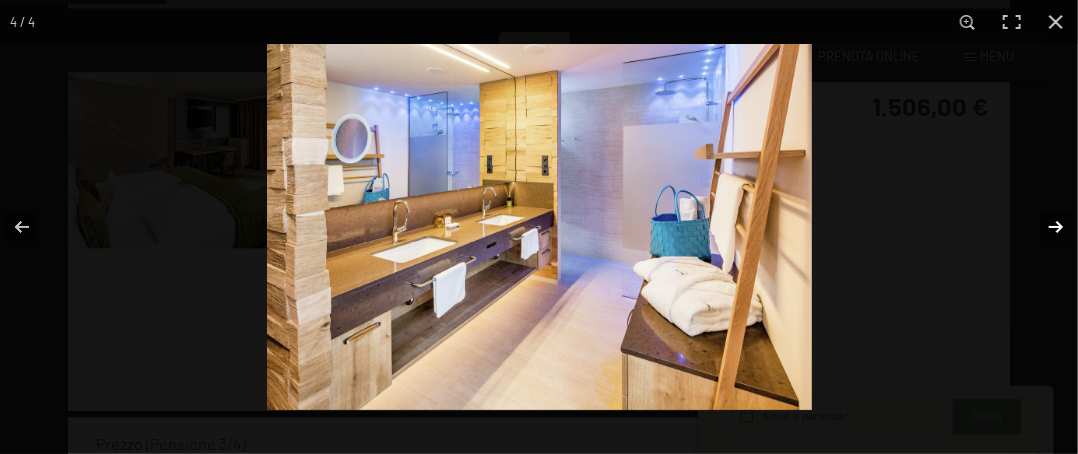 click at bounding box center [1043, 227] 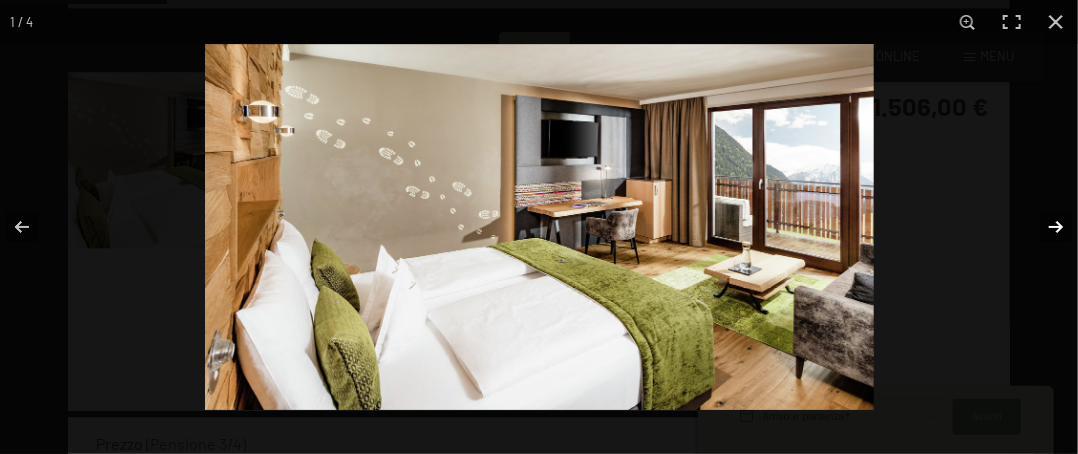 click at bounding box center (1043, 227) 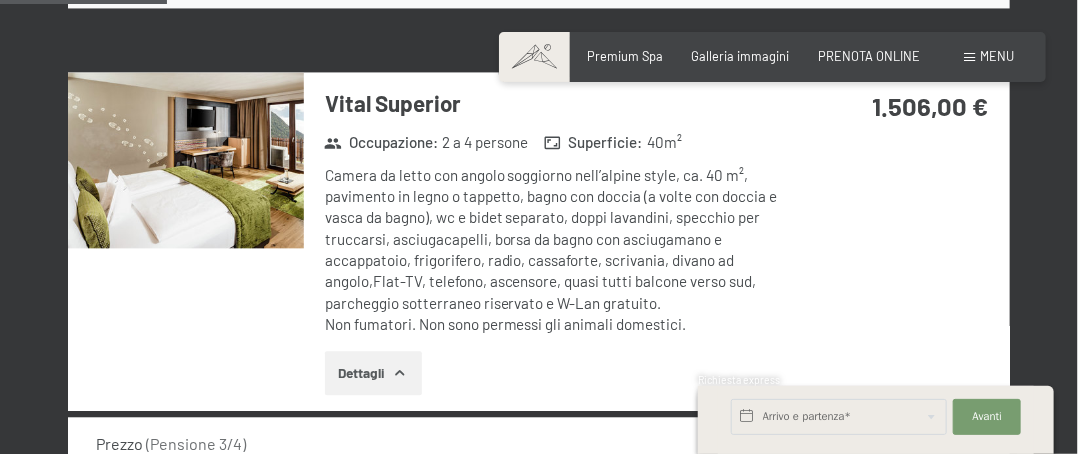 click at bounding box center (0, 0) 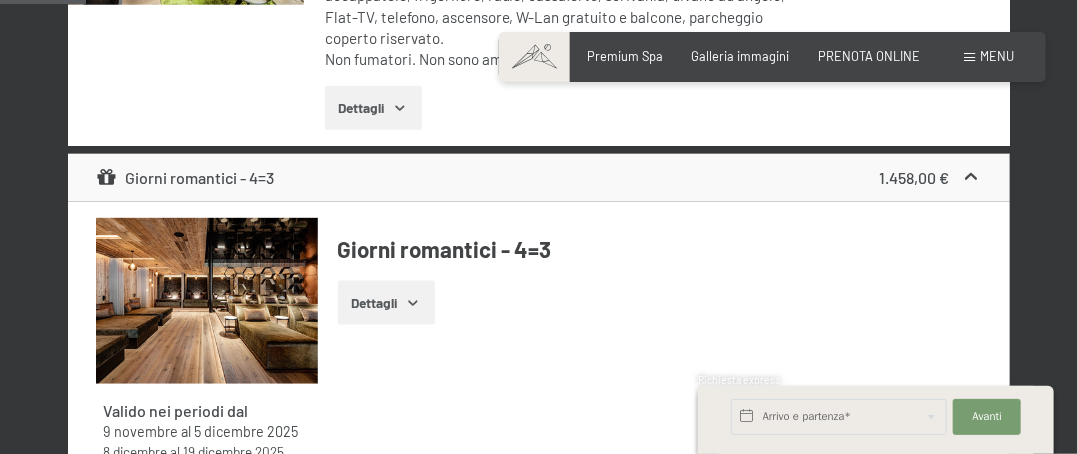 scroll, scrollTop: 494, scrollLeft: 0, axis: vertical 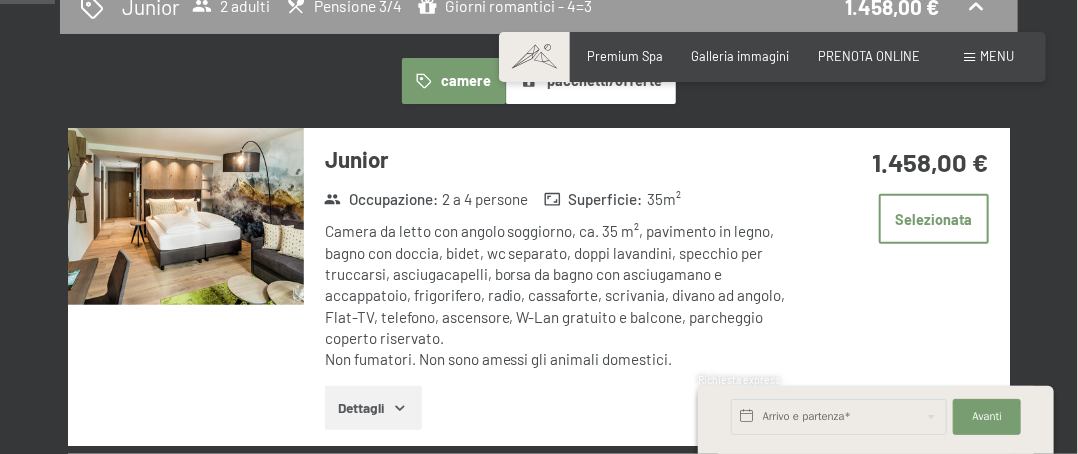 click at bounding box center [186, 216] 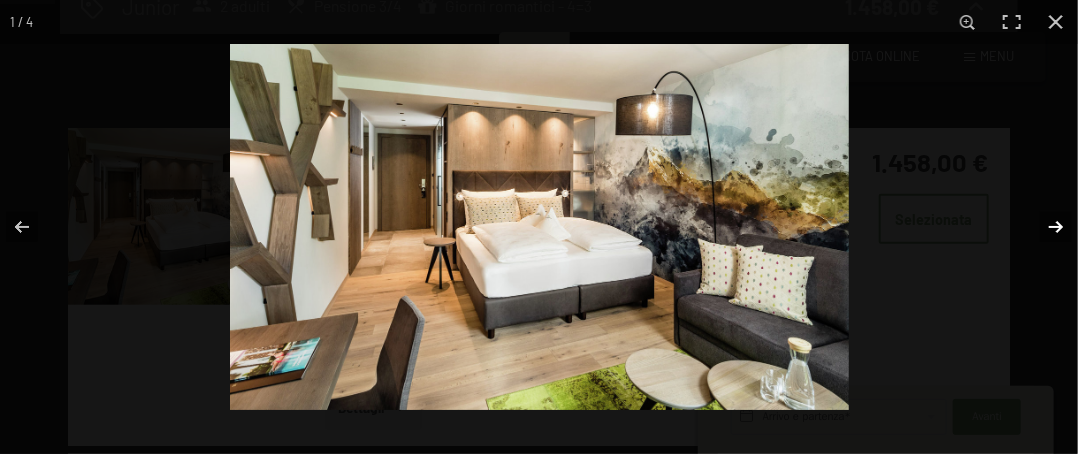 click at bounding box center (1043, 227) 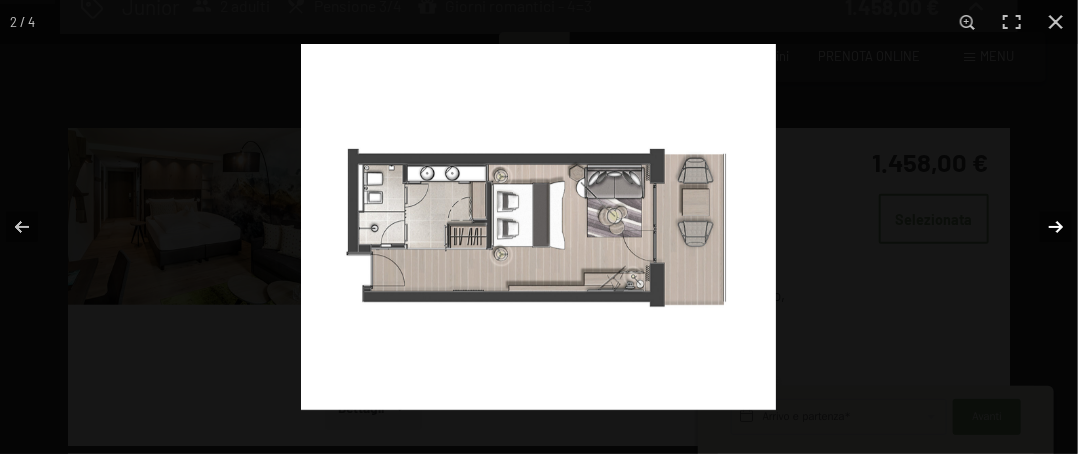 click at bounding box center [1043, 227] 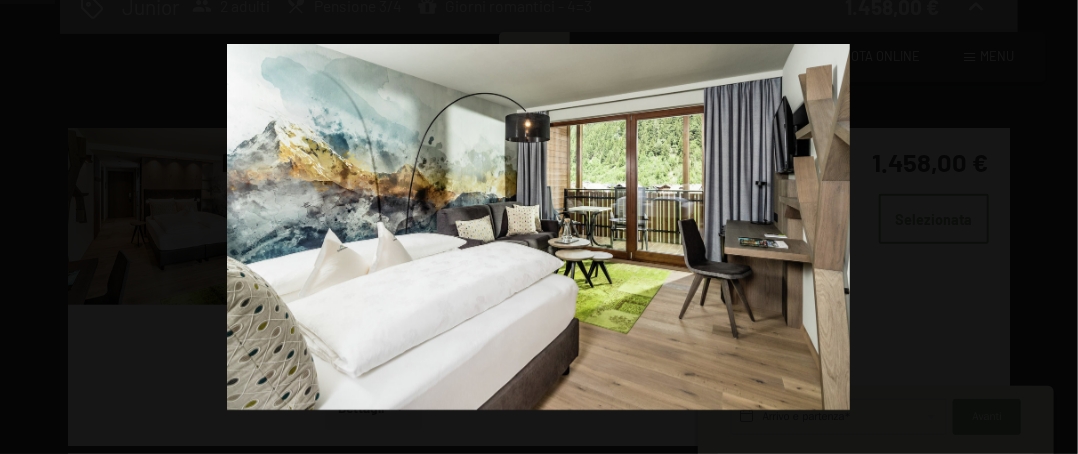 click at bounding box center [1043, 227] 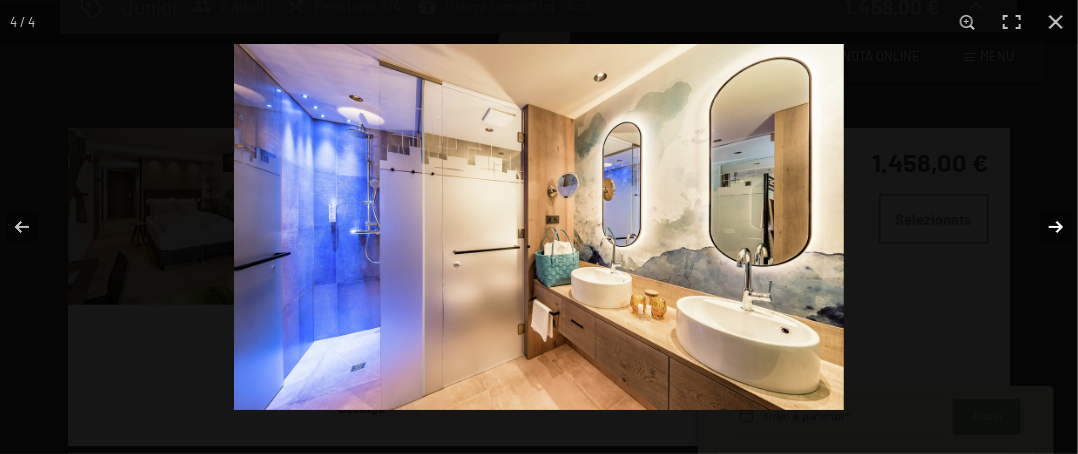 click at bounding box center [1043, 227] 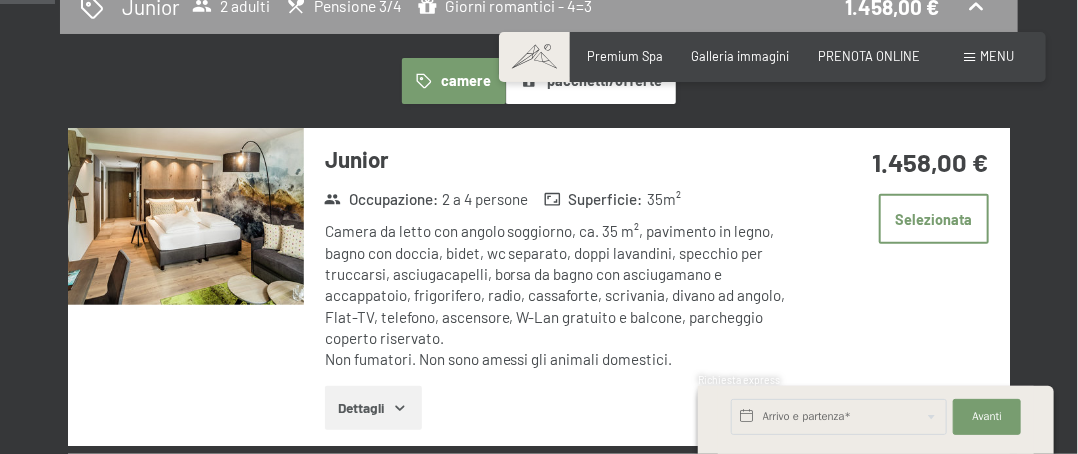 click at bounding box center [0, 0] 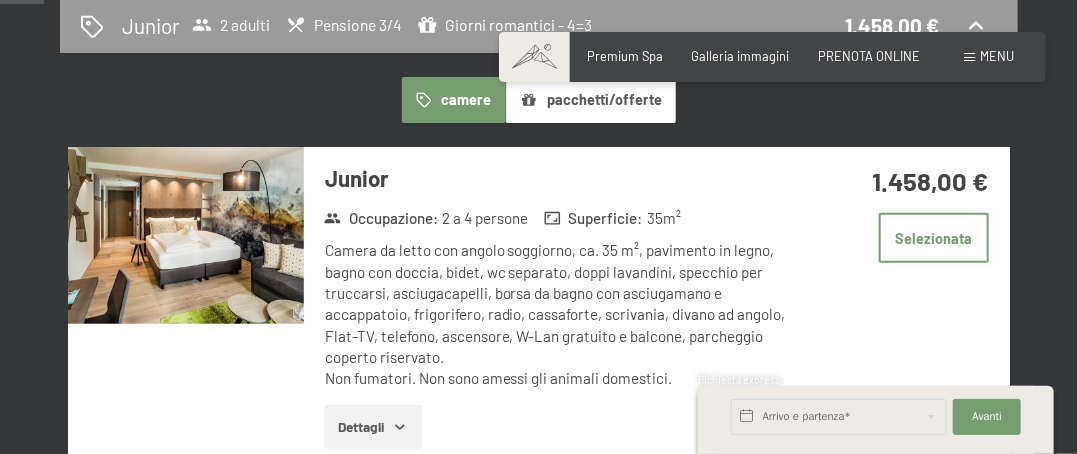scroll, scrollTop: 494, scrollLeft: 0, axis: vertical 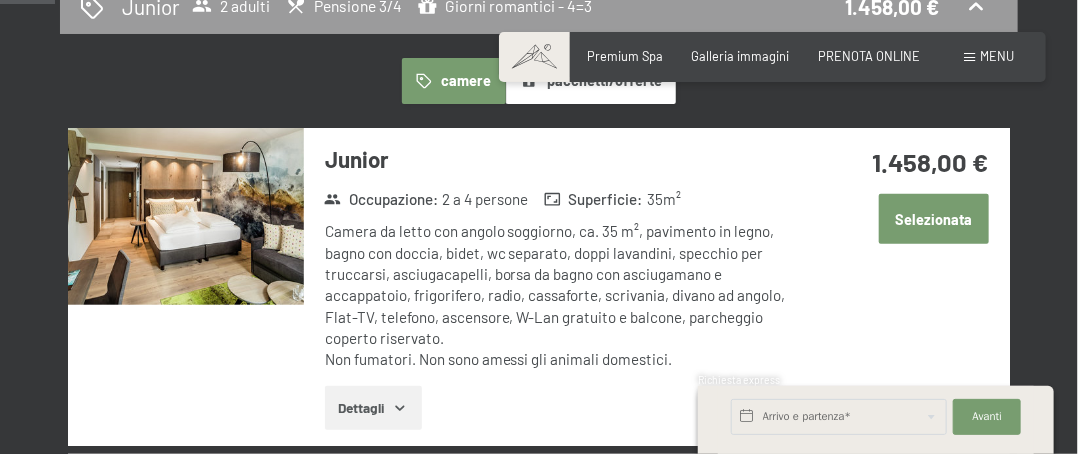 click on "Selezionata" at bounding box center (934, 219) 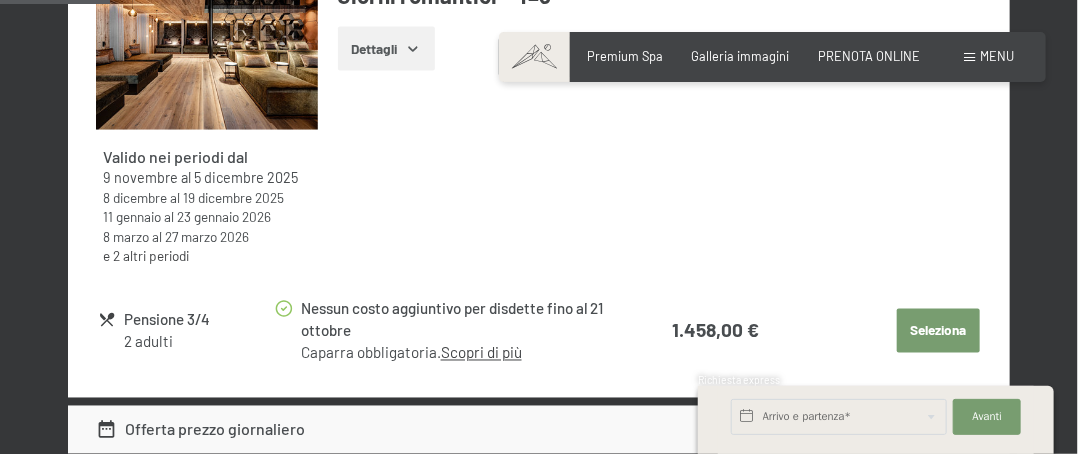 scroll, scrollTop: 1094, scrollLeft: 0, axis: vertical 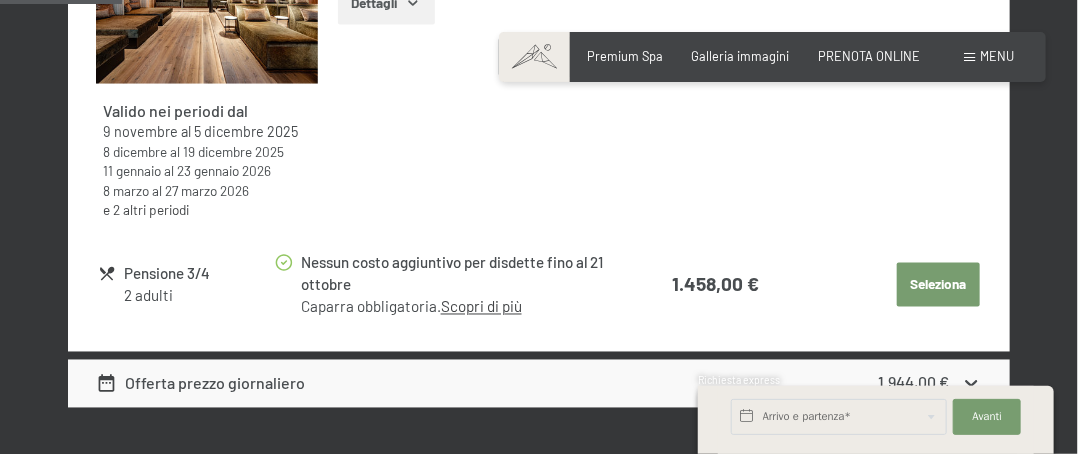 click on "Seleziona" at bounding box center [938, 285] 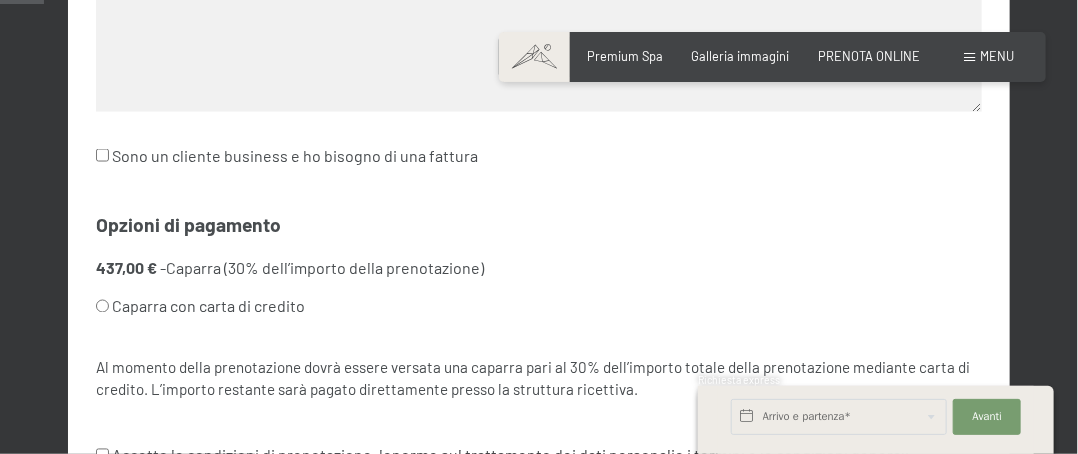 scroll, scrollTop: 394, scrollLeft: 0, axis: vertical 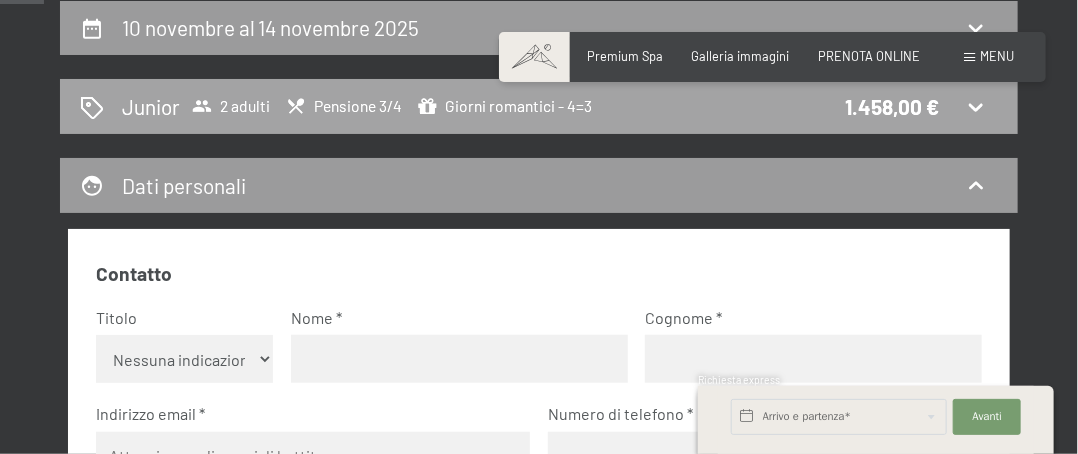 click on "Junior 2 adulti  Pensione 3/4 Giorni romantici - 4=3 1.458,00 €" at bounding box center (539, 106) 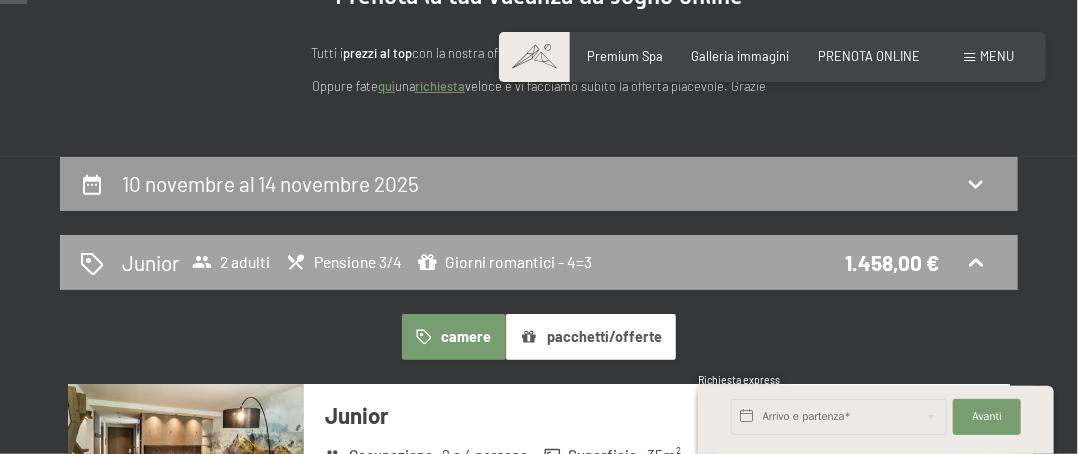 scroll, scrollTop: 294, scrollLeft: 0, axis: vertical 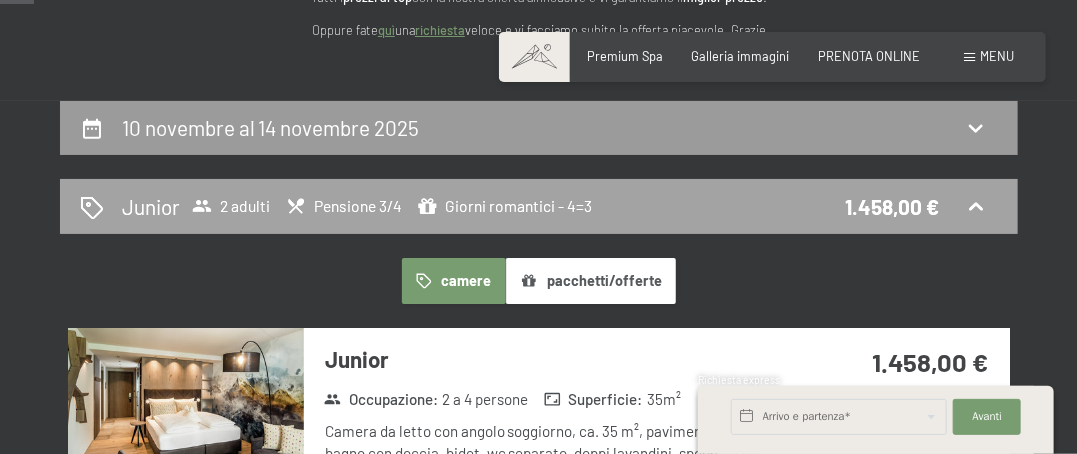 click 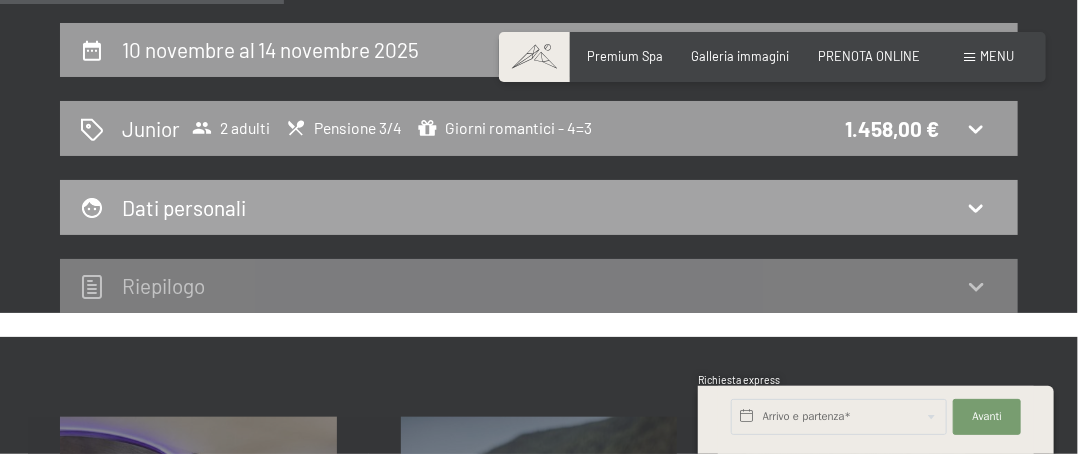 scroll, scrollTop: 394, scrollLeft: 0, axis: vertical 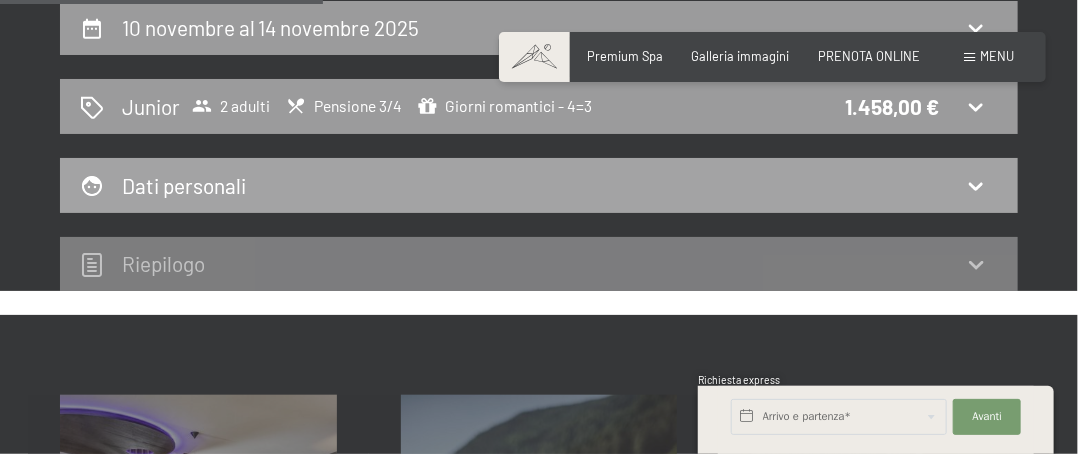 click on "Dati personali" at bounding box center (539, 185) 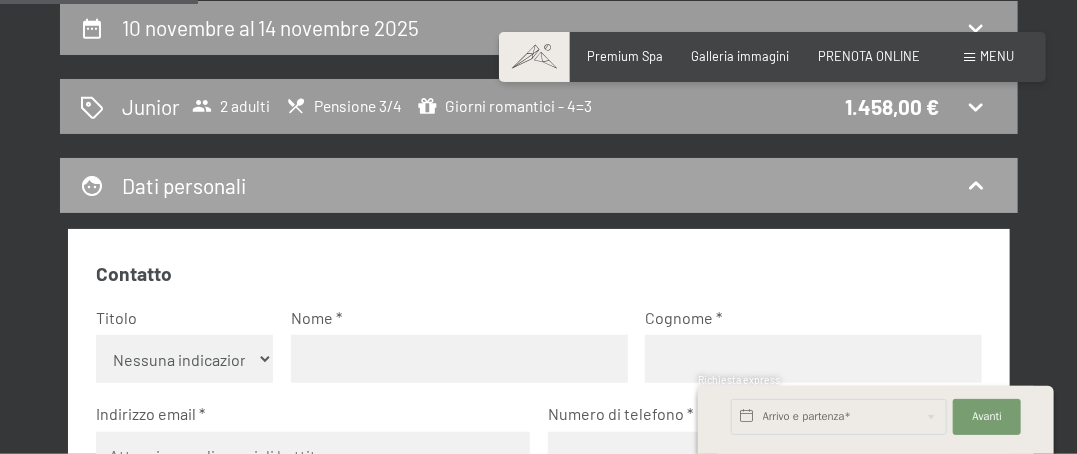 scroll, scrollTop: 594, scrollLeft: 0, axis: vertical 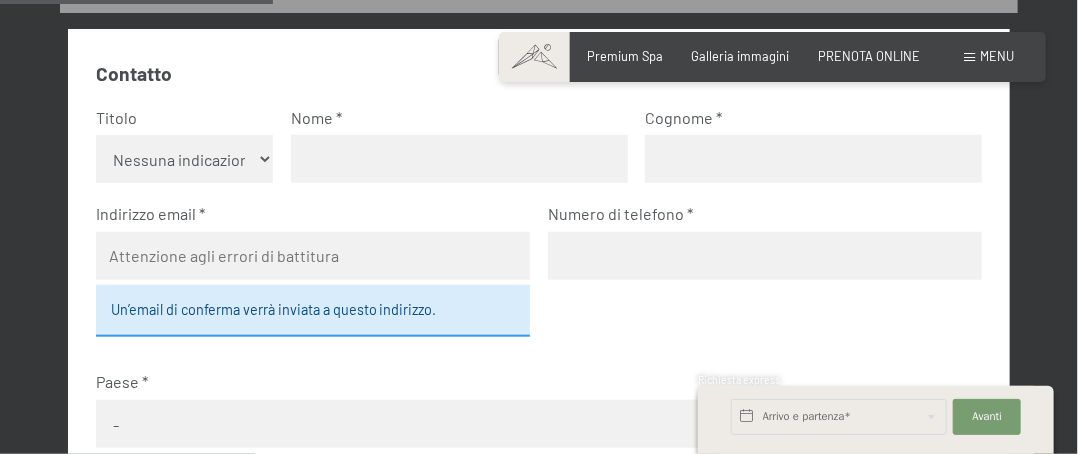 click on "Titolo" at bounding box center (176, 118) 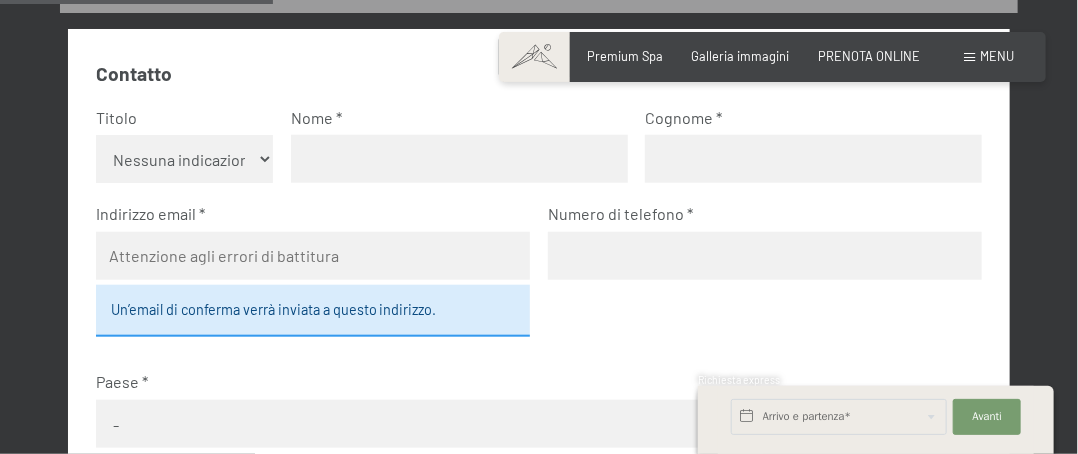 click on "Nessuna indicazione Sig.ra Sig." at bounding box center (184, 159) 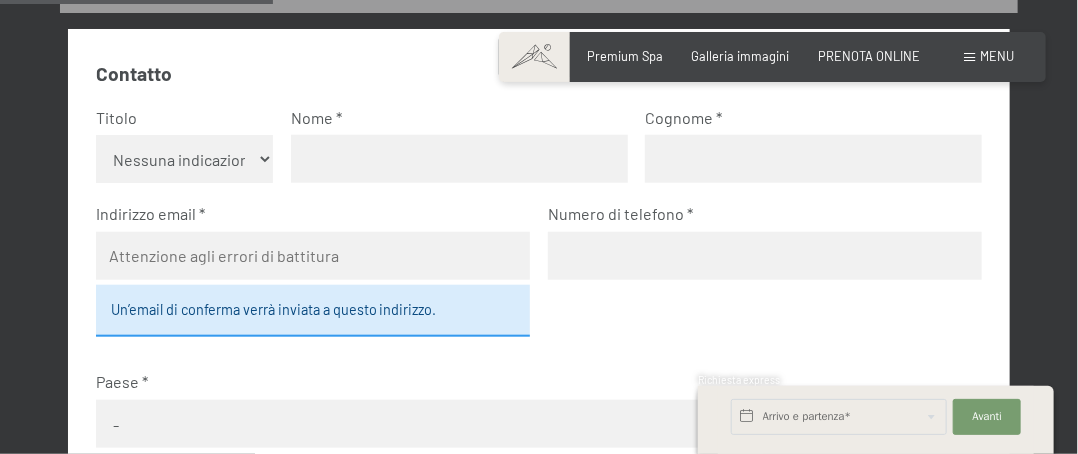 select on "f" 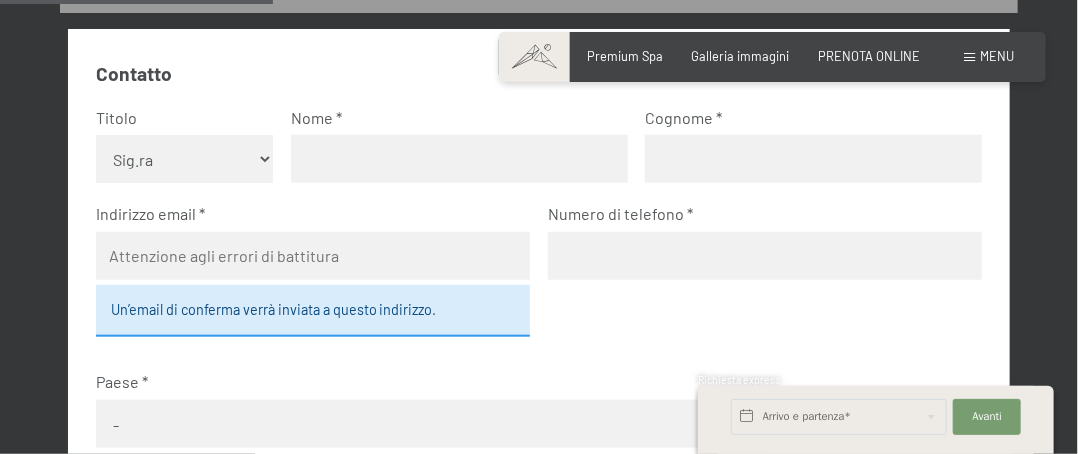 click on "Nessuna indicazione Sig.ra Sig." at bounding box center (184, 159) 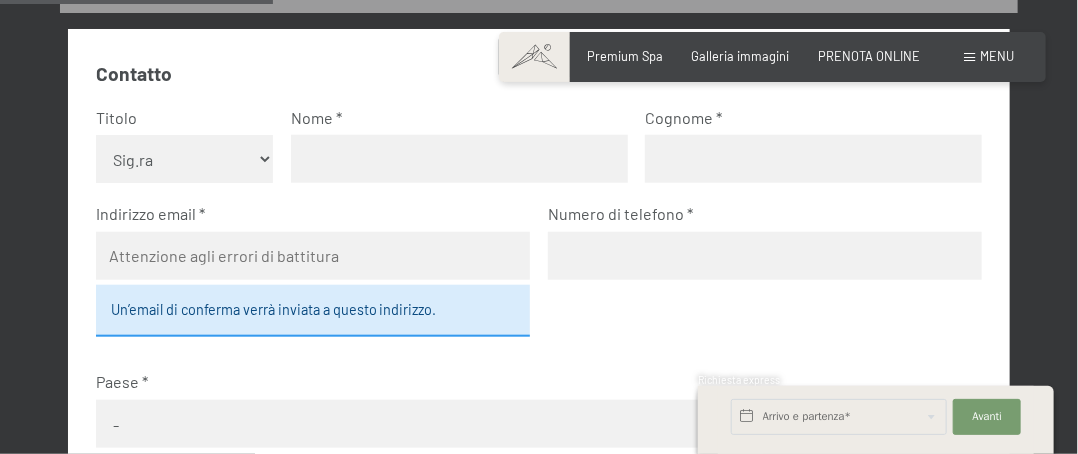 click at bounding box center (459, 159) 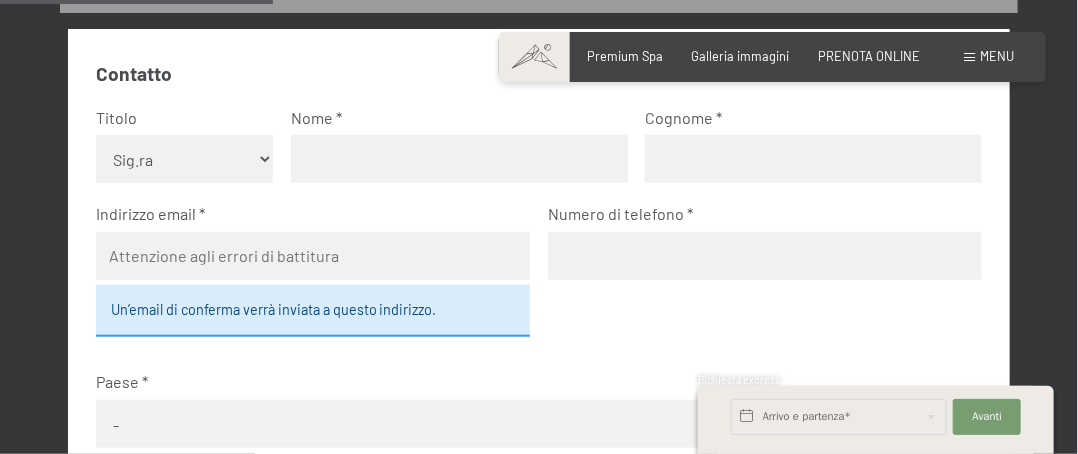 type on "Laura" 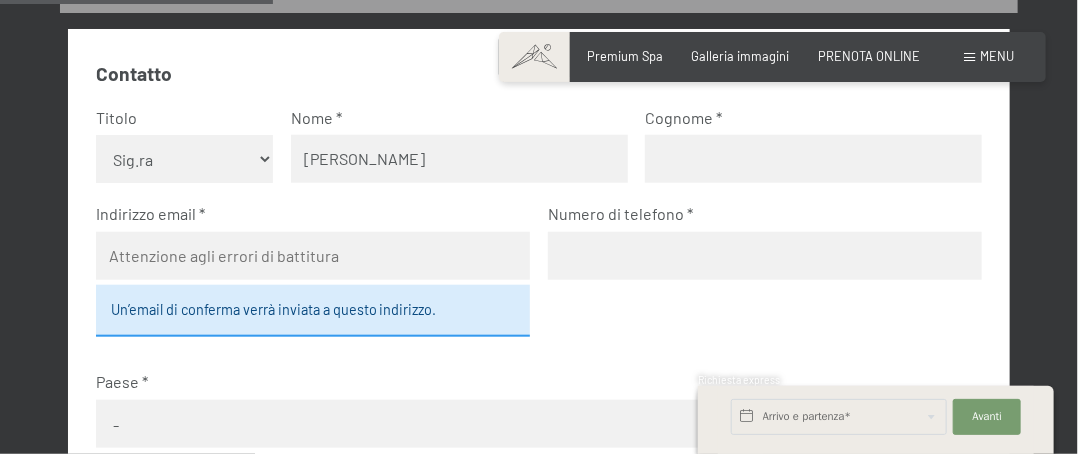 type on "Tamarri" 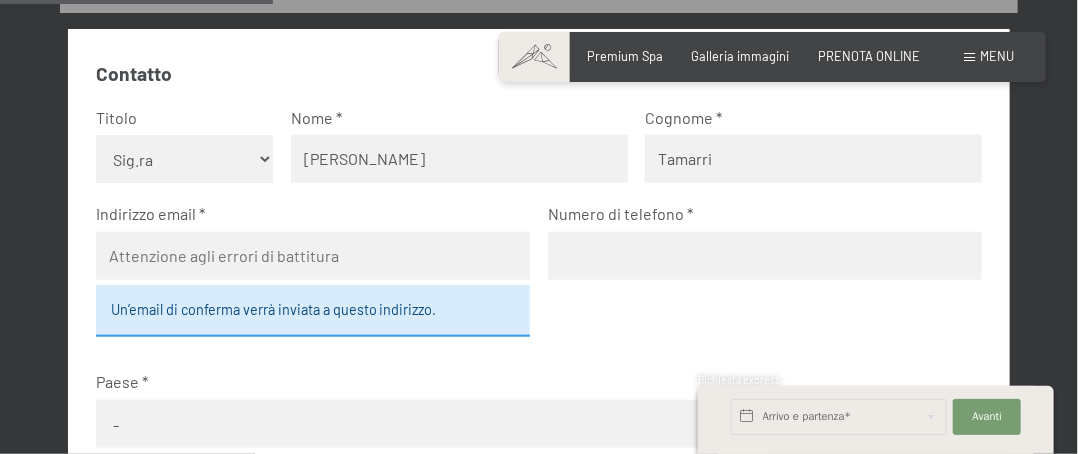 type on "lauratamarri4@gmail.com" 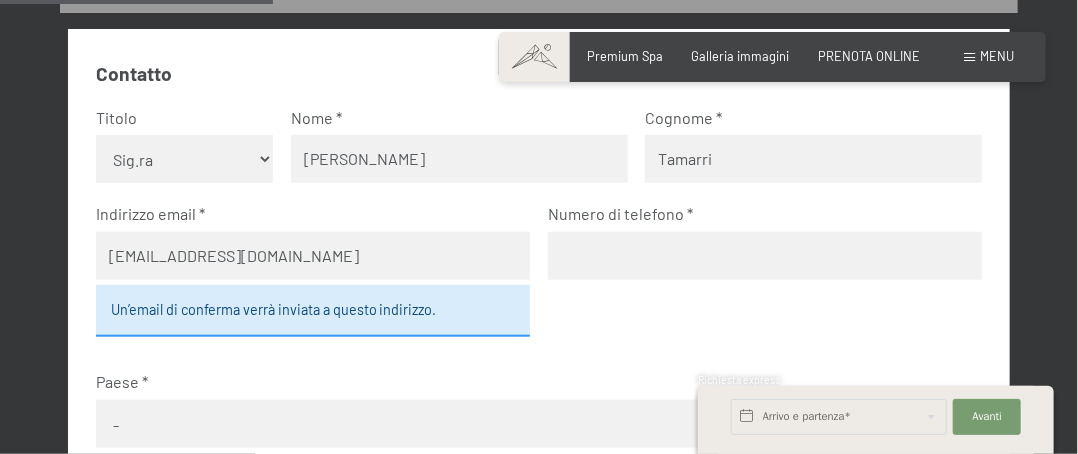 type on "3402499762" 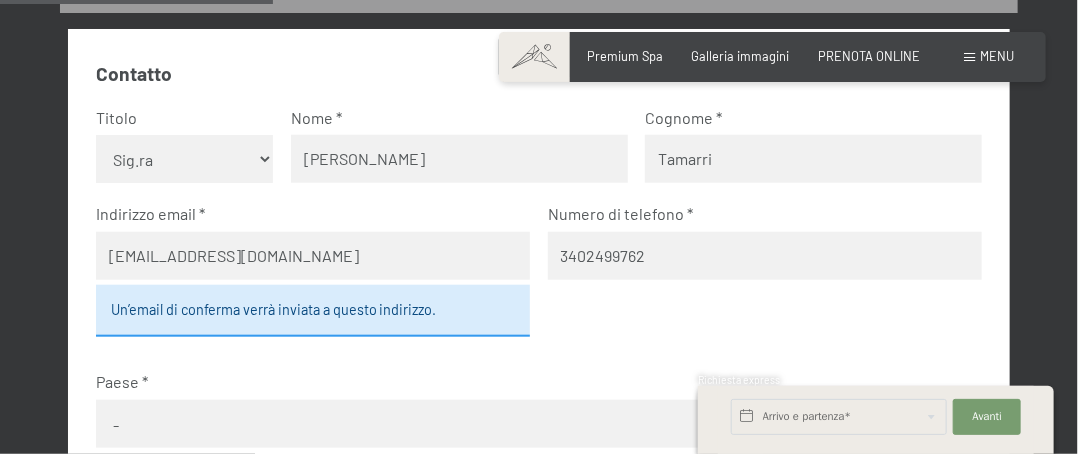 select on "ITA" 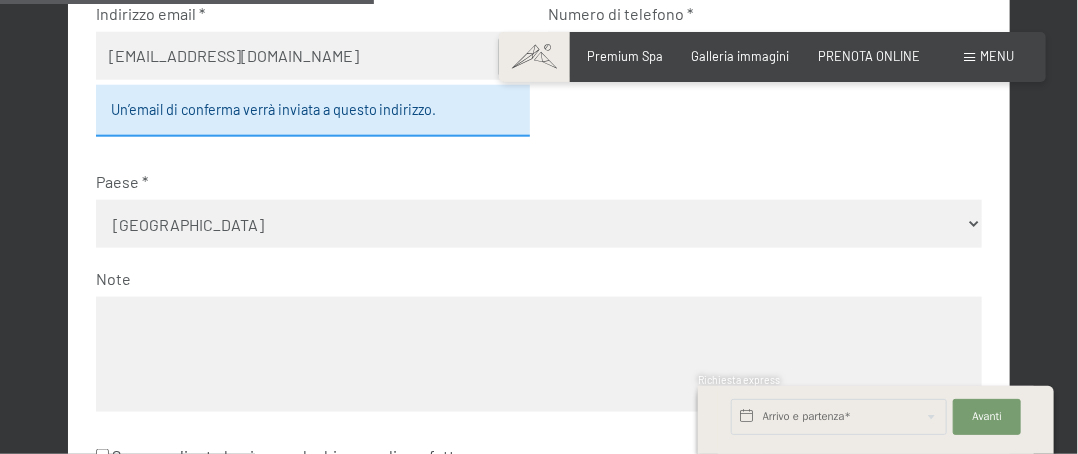 scroll, scrollTop: 894, scrollLeft: 0, axis: vertical 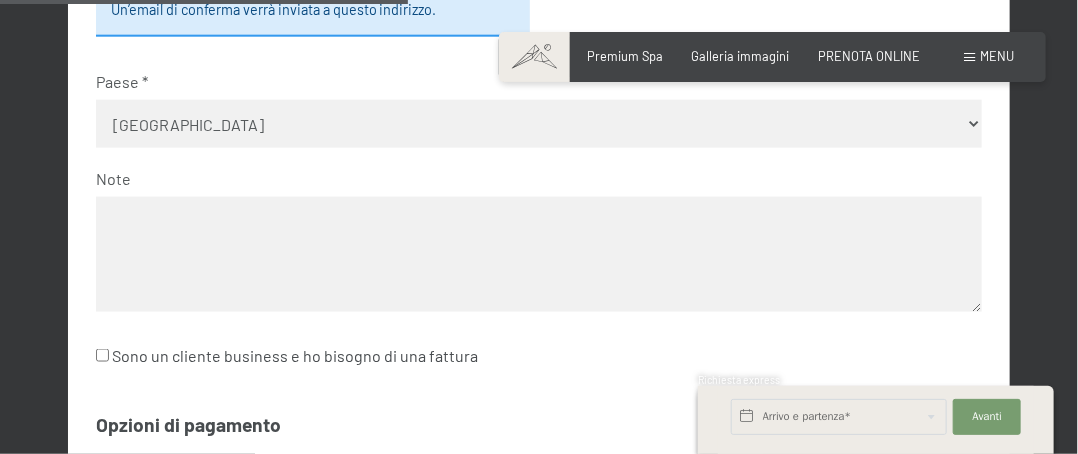 click at bounding box center [539, 254] 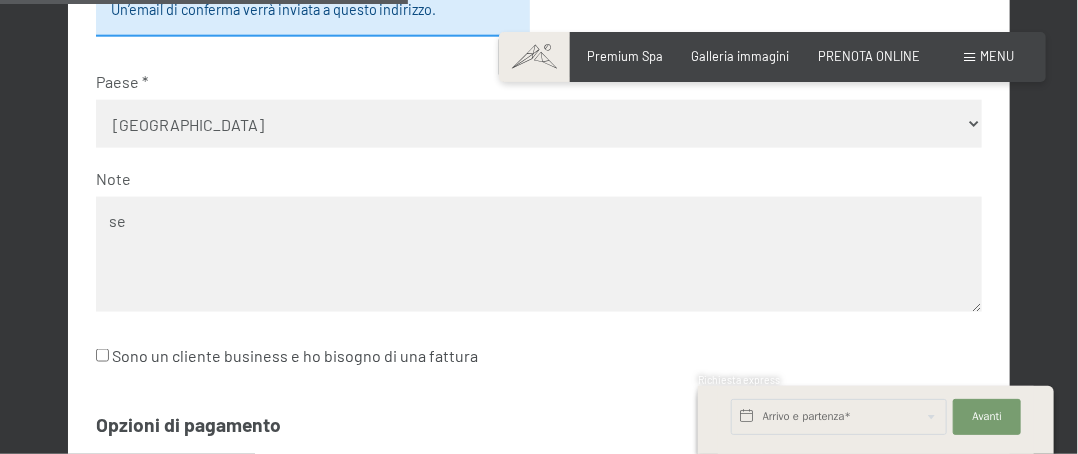 type on "s" 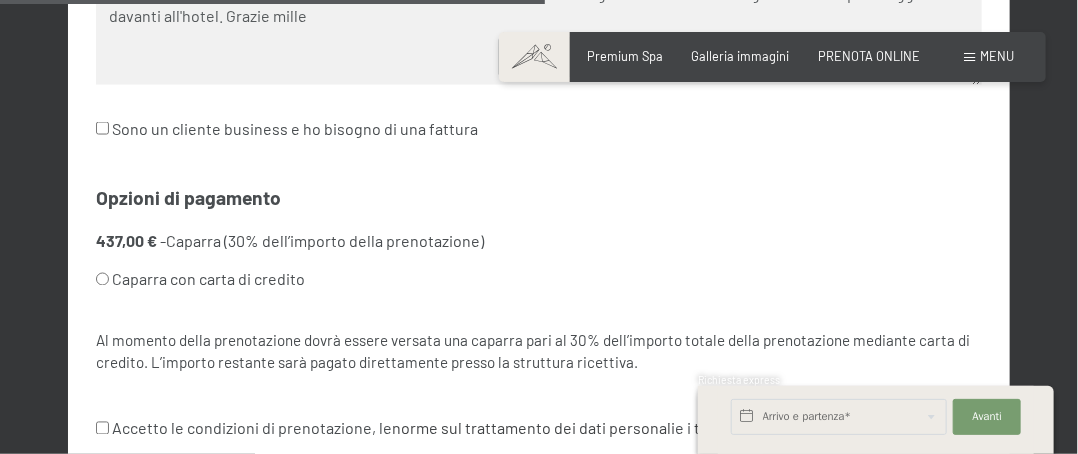 scroll, scrollTop: 1194, scrollLeft: 0, axis: vertical 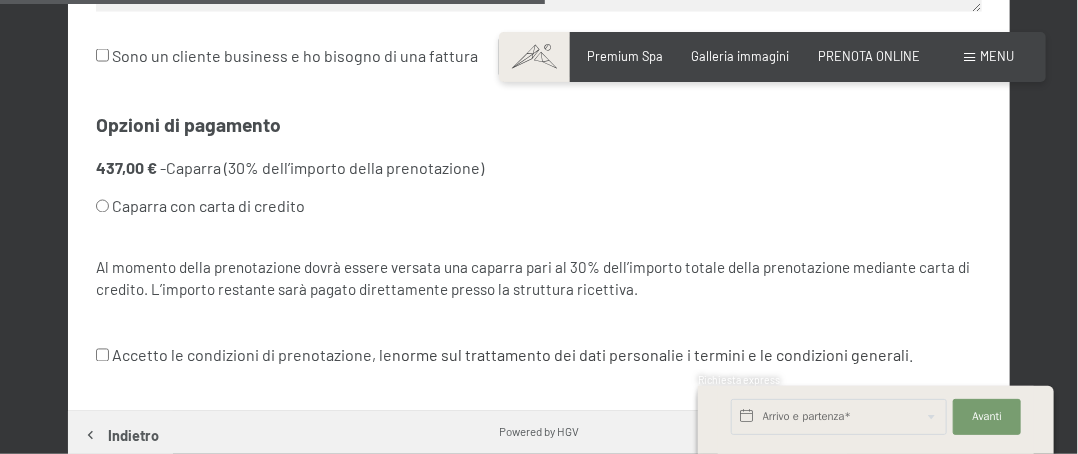 type on "Se possibile desidererei soggiornare nella stanza 307 o similari con miglior vista sulle montagne e non sul parcheggio davanti all'hotel. Grazie mille" 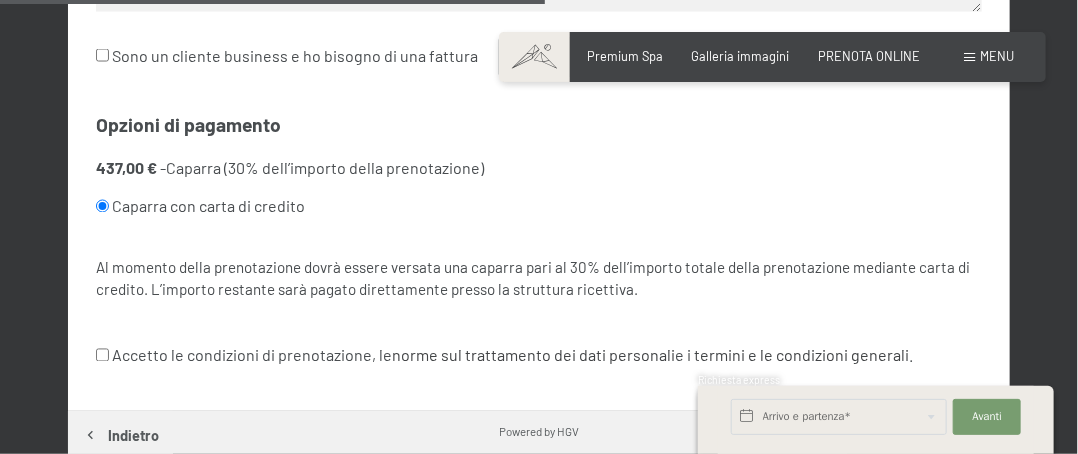 radio on "true" 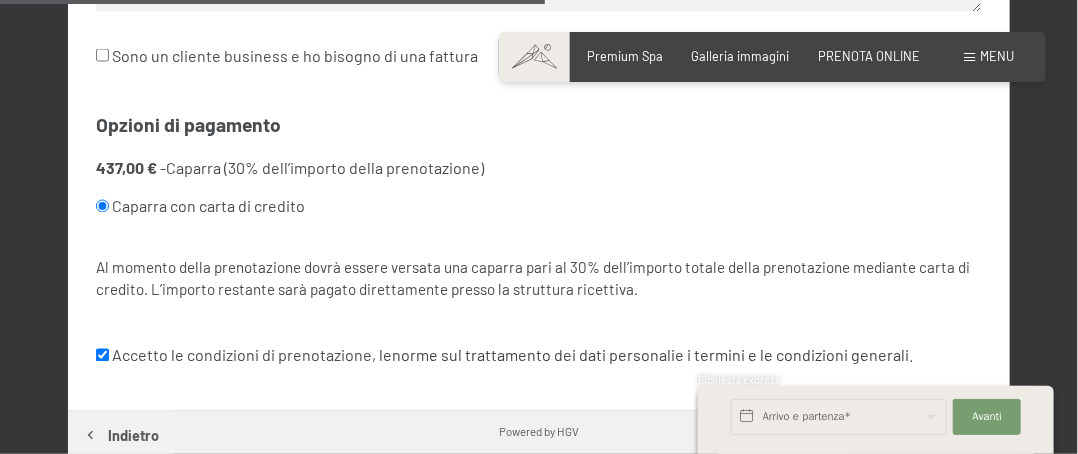 checkbox on "true" 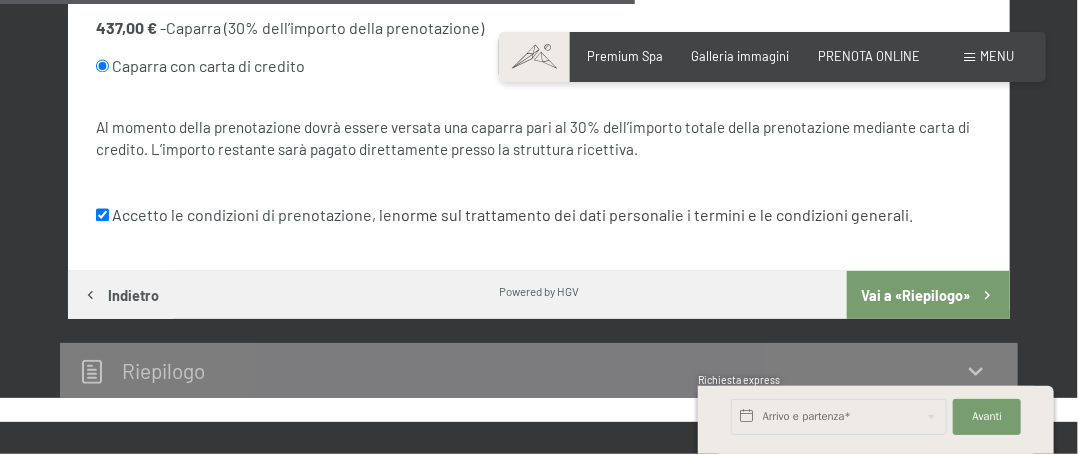 scroll, scrollTop: 1394, scrollLeft: 0, axis: vertical 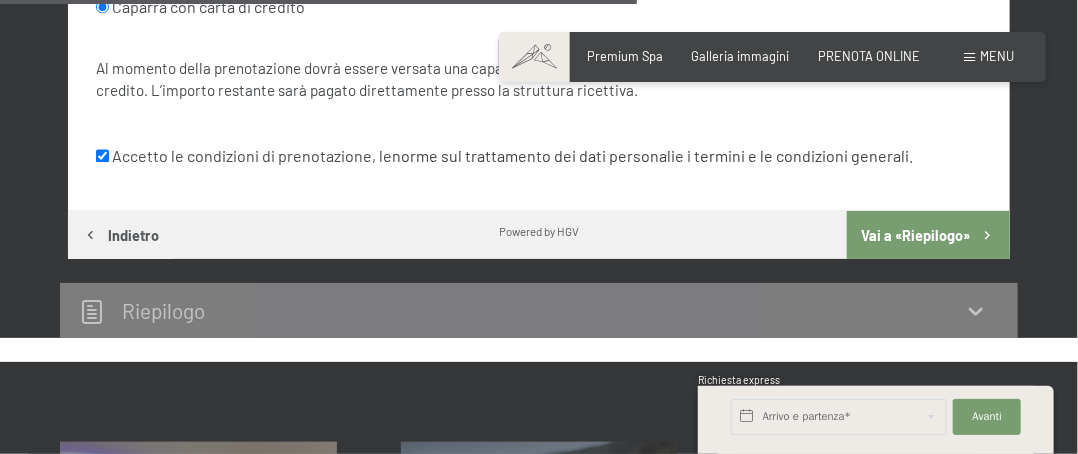 click on "Vai a «Riepilogo»" at bounding box center (928, 235) 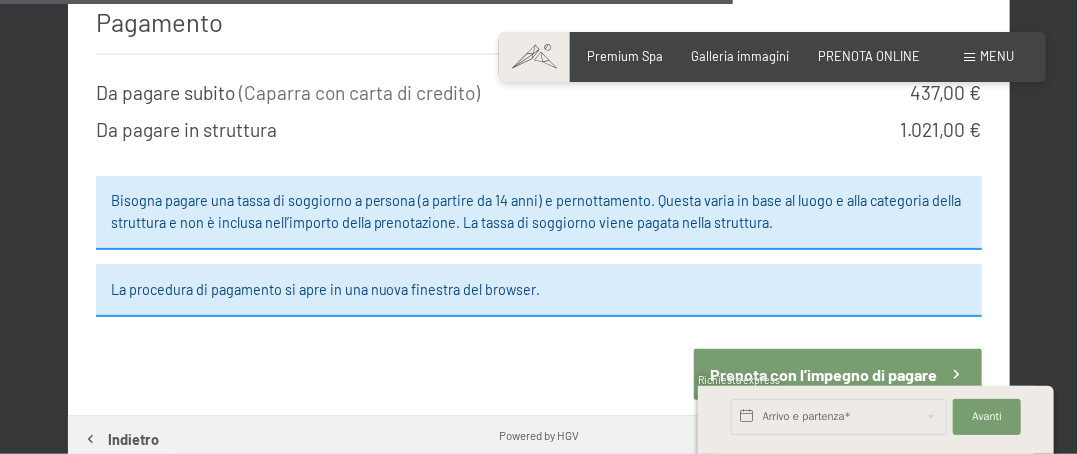 scroll, scrollTop: 2194, scrollLeft: 0, axis: vertical 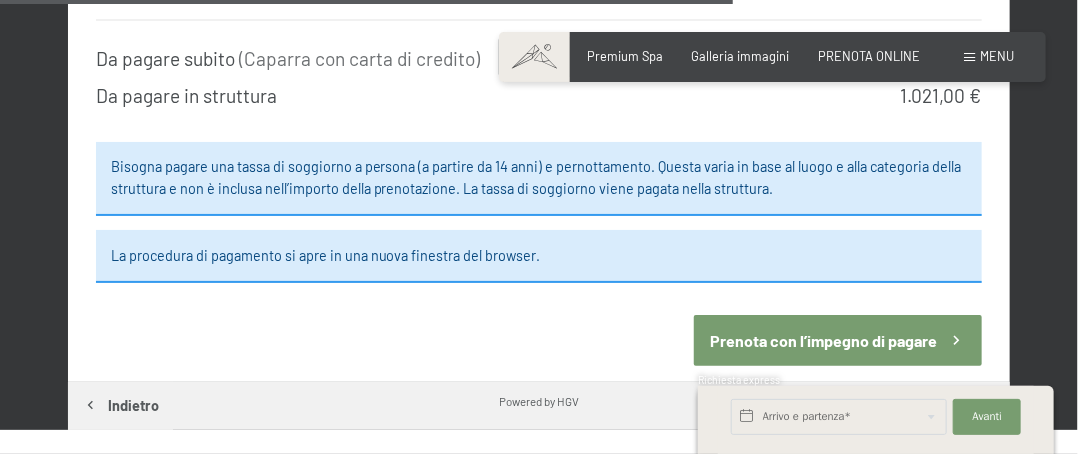 click on "Prenota con l’impegno di pagare" at bounding box center [837, 340] 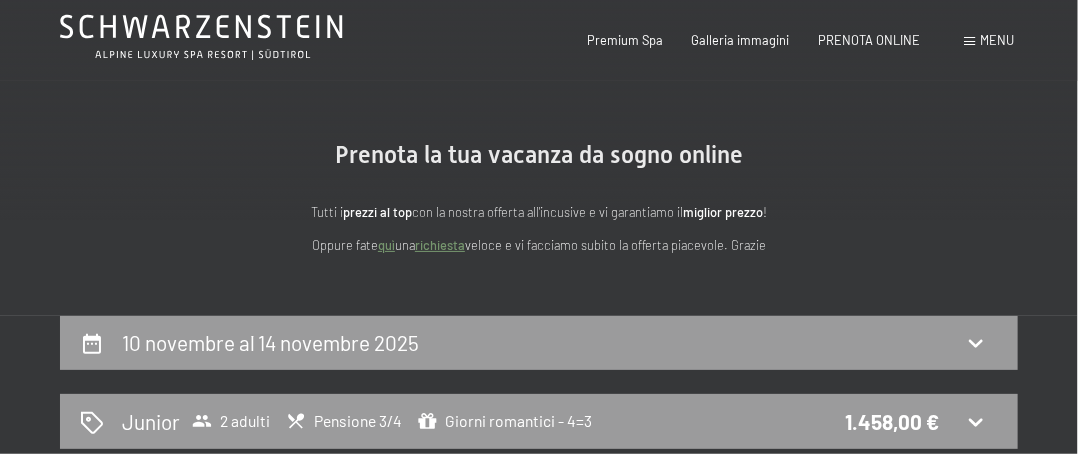 scroll, scrollTop: 0, scrollLeft: 0, axis: both 